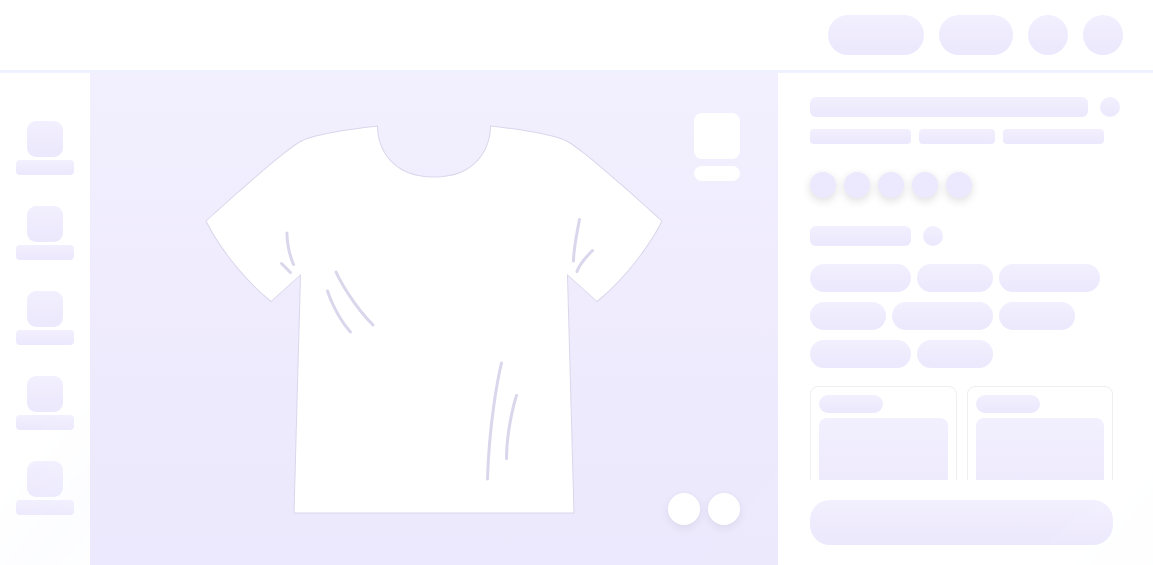 scroll, scrollTop: 0, scrollLeft: 0, axis: both 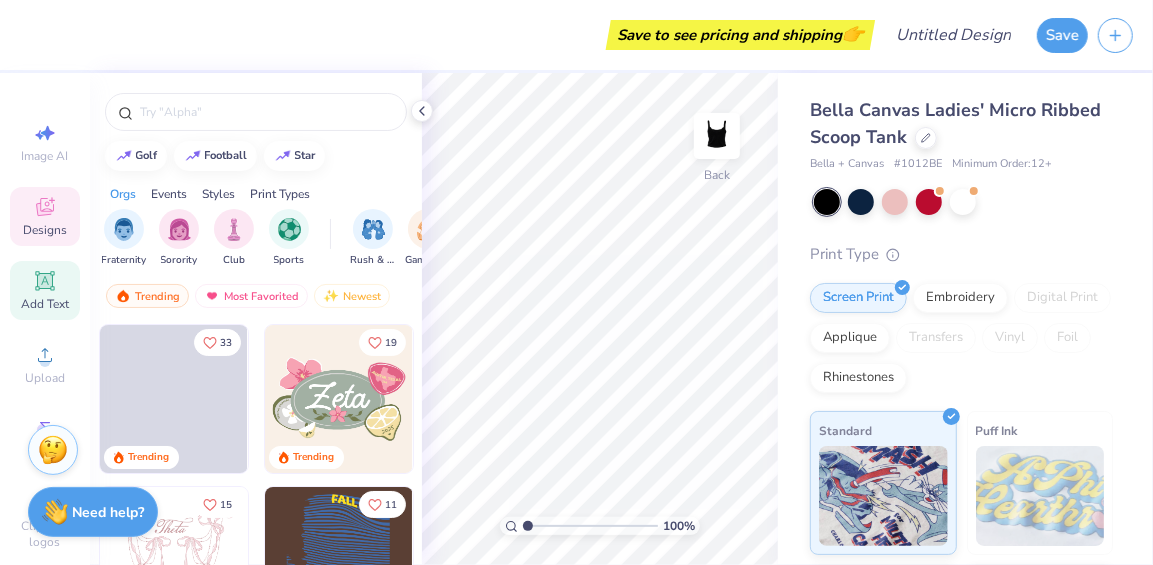 click 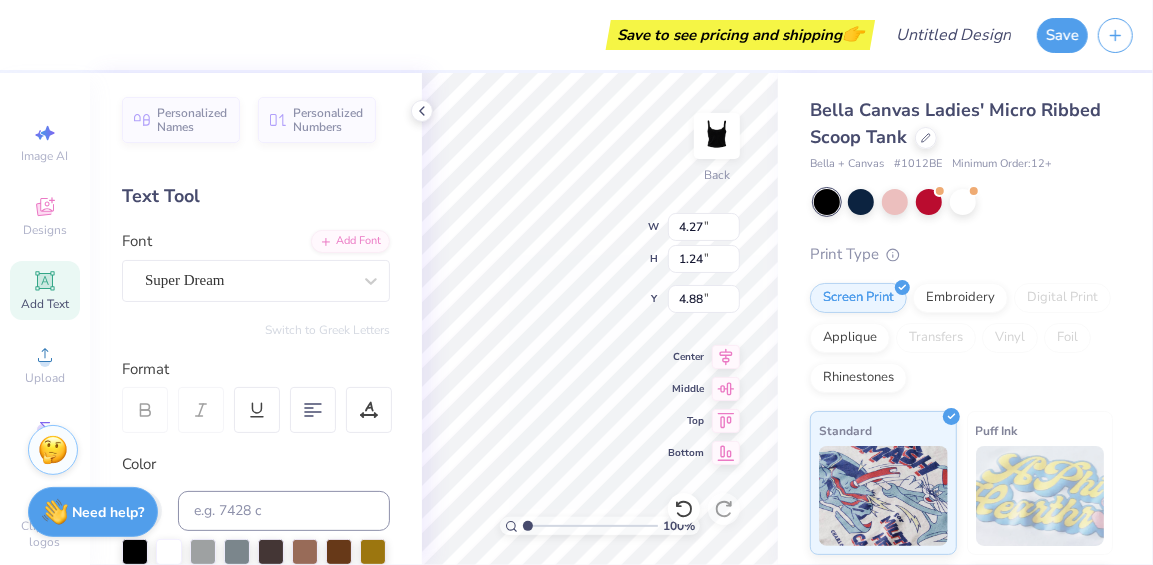 scroll, scrollTop: 3, scrollLeft: 0, axis: vertical 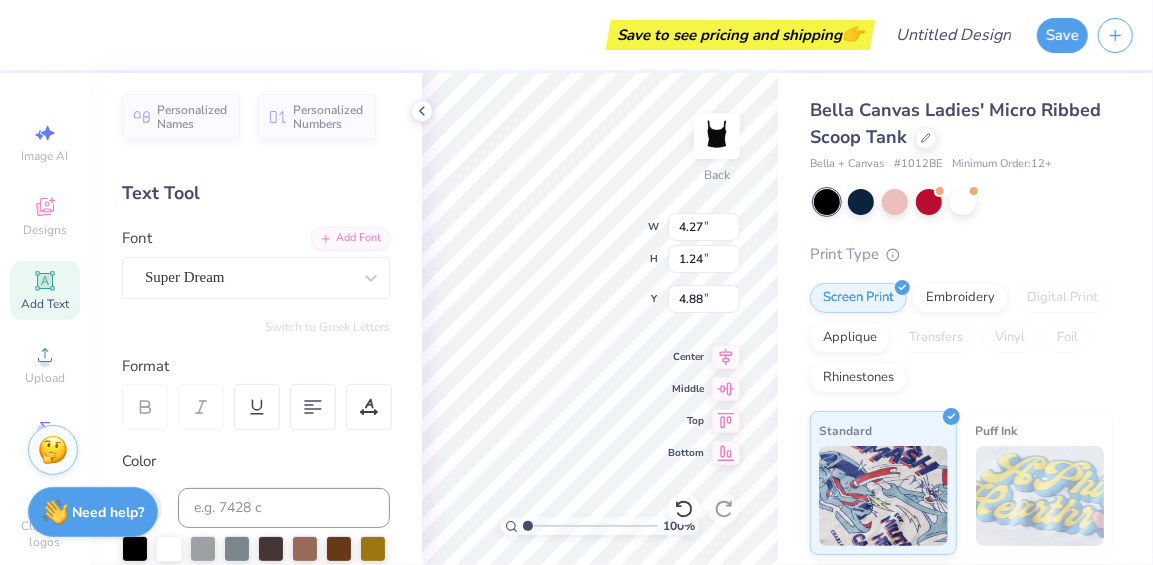 click on "Text Tool" at bounding box center [256, 193] 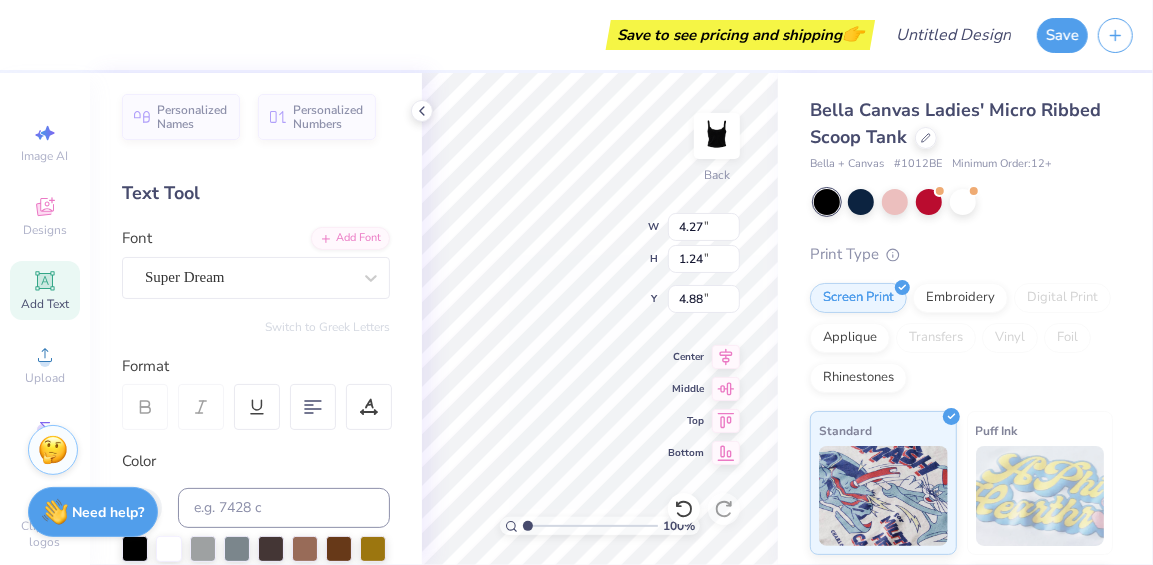 scroll, scrollTop: 13, scrollLeft: 2, axis: both 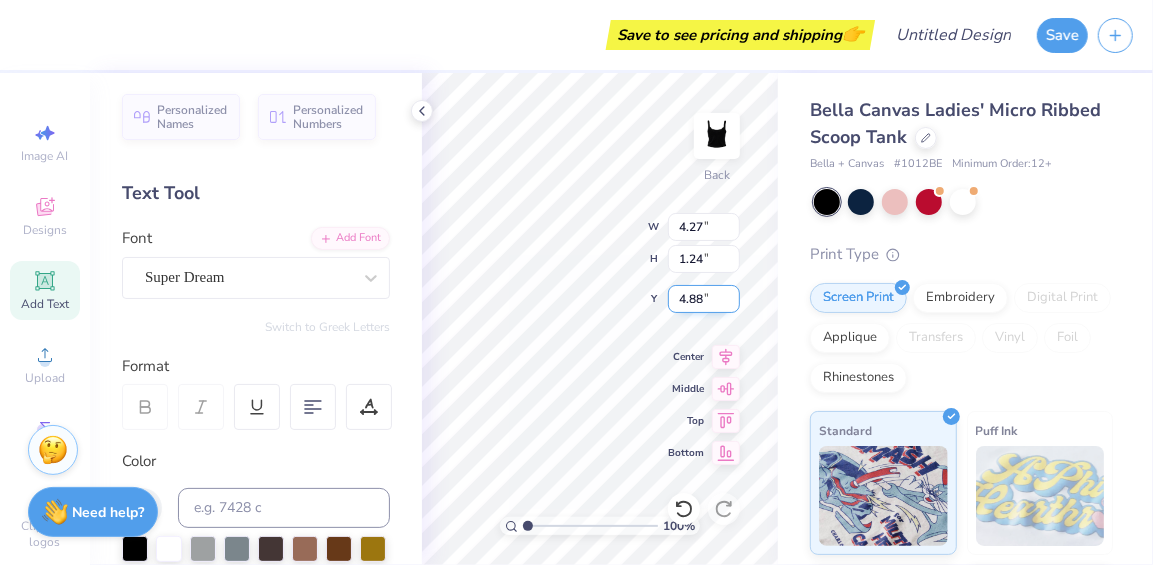 type on "S" 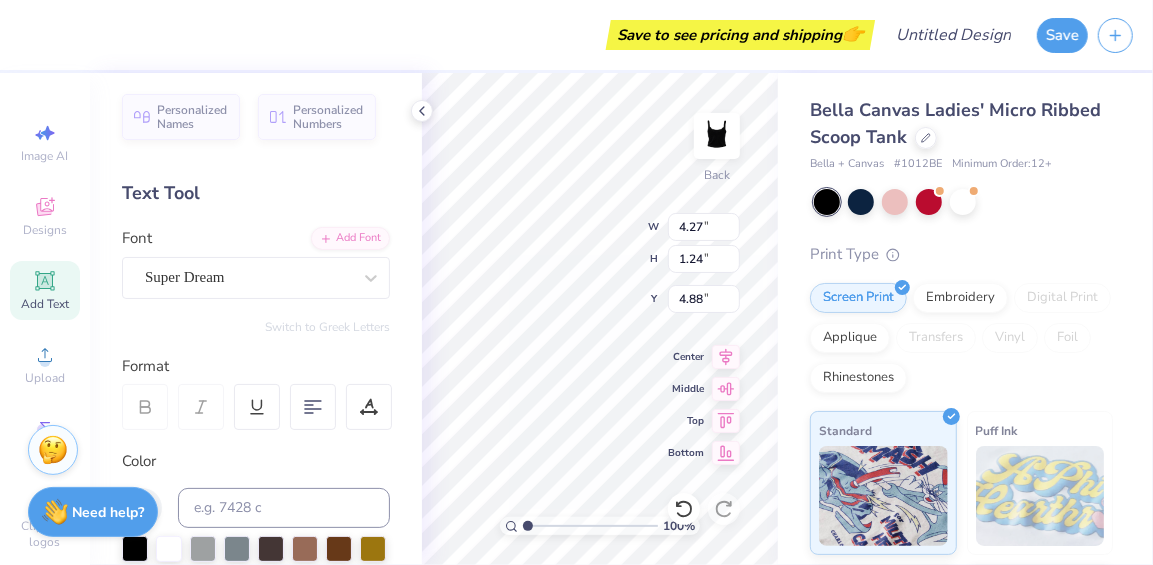 type on "simply lovely" 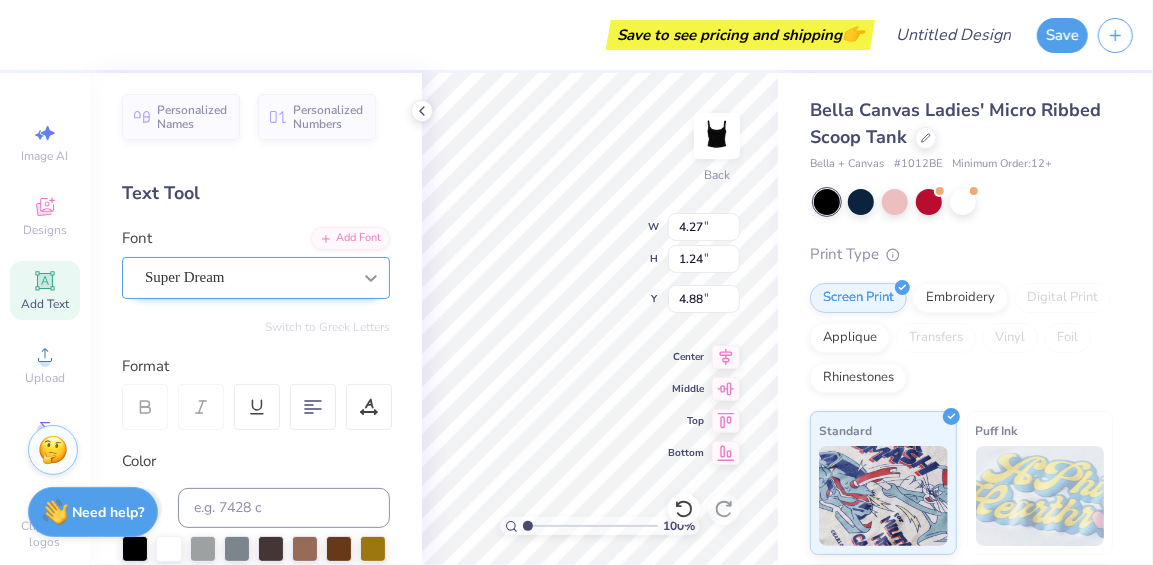 click 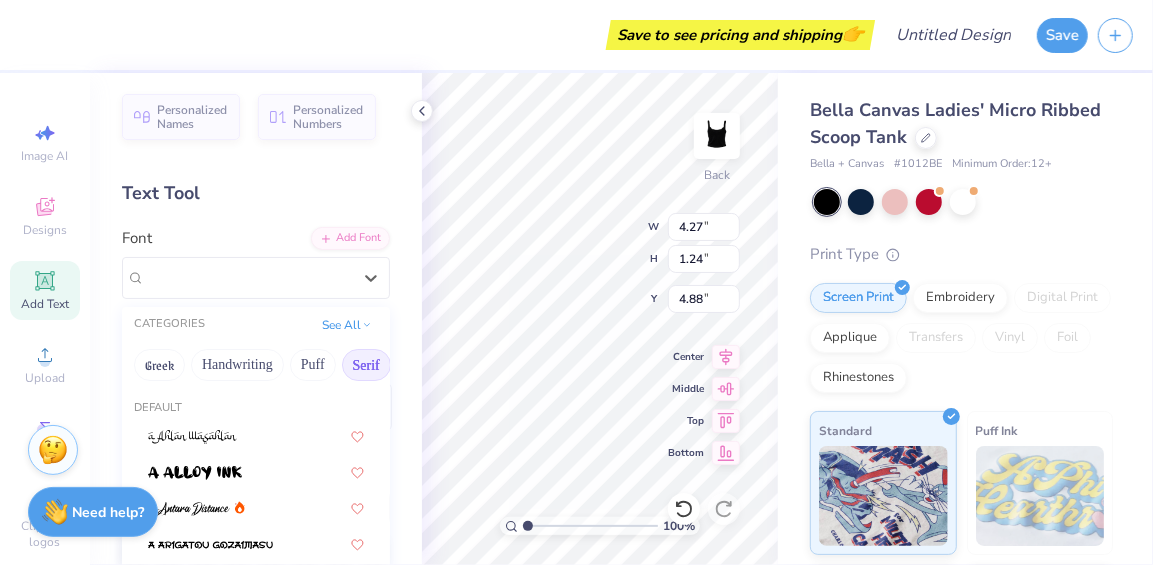 scroll, scrollTop: 33, scrollLeft: 0, axis: vertical 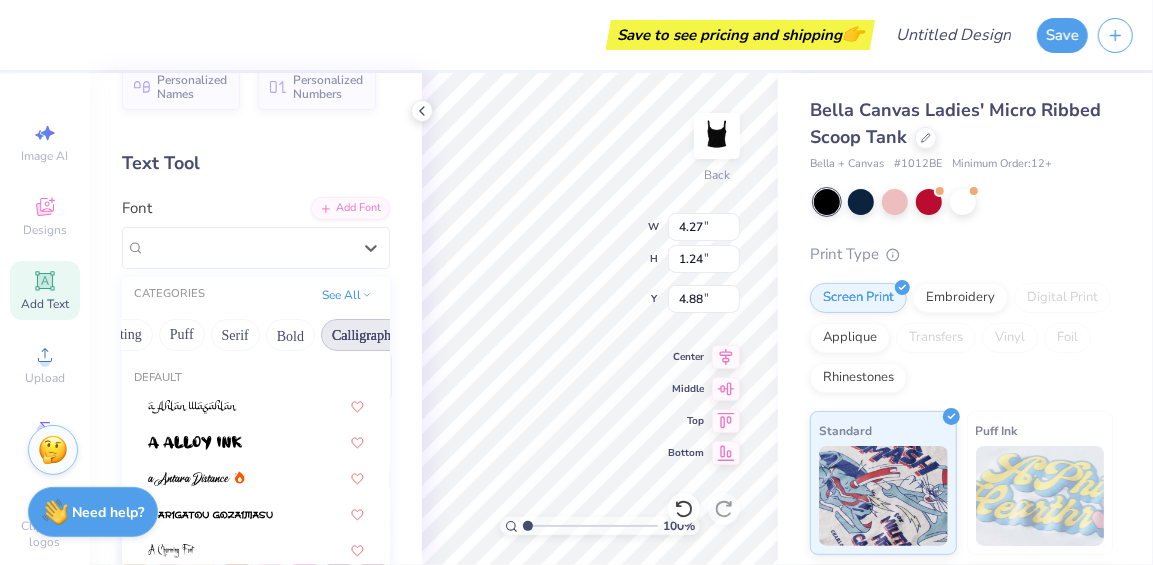 click on "Calligraphy" at bounding box center (365, 335) 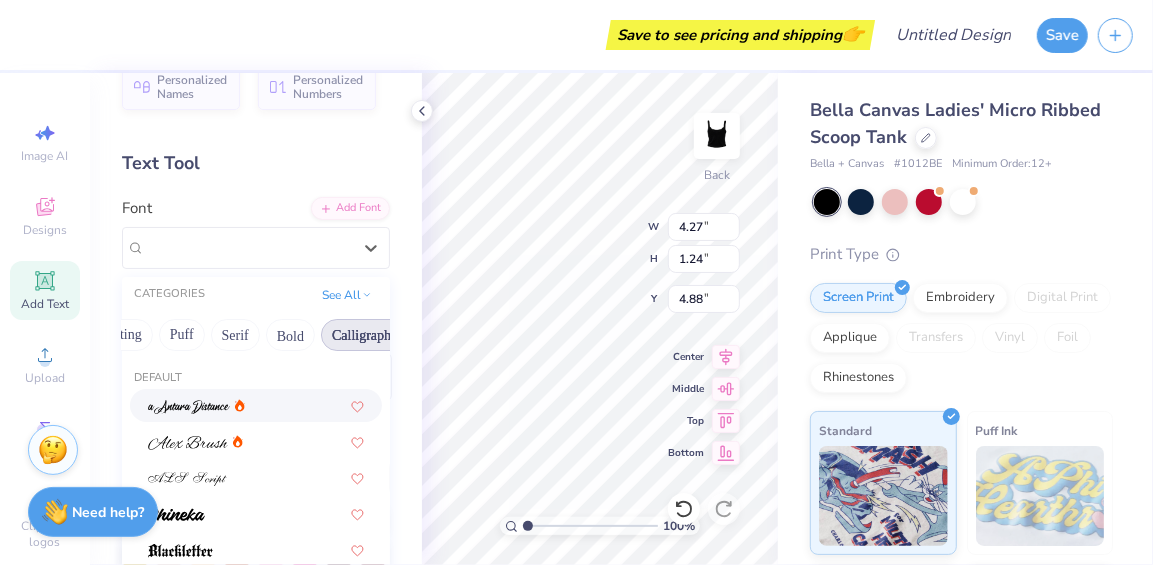 scroll, scrollTop: 0, scrollLeft: 131, axis: horizontal 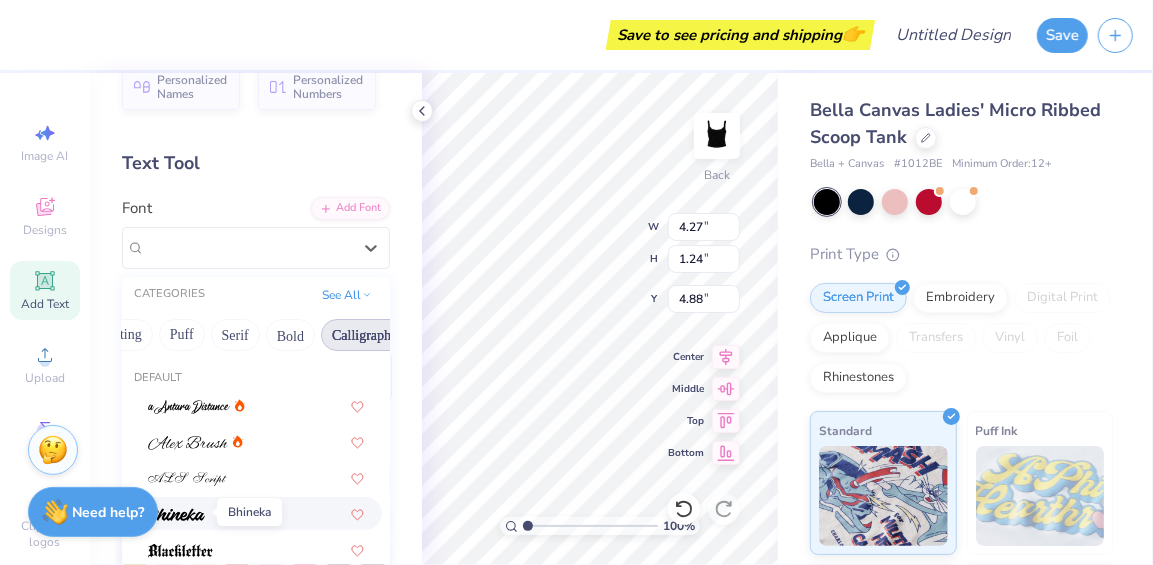 click at bounding box center [176, 515] 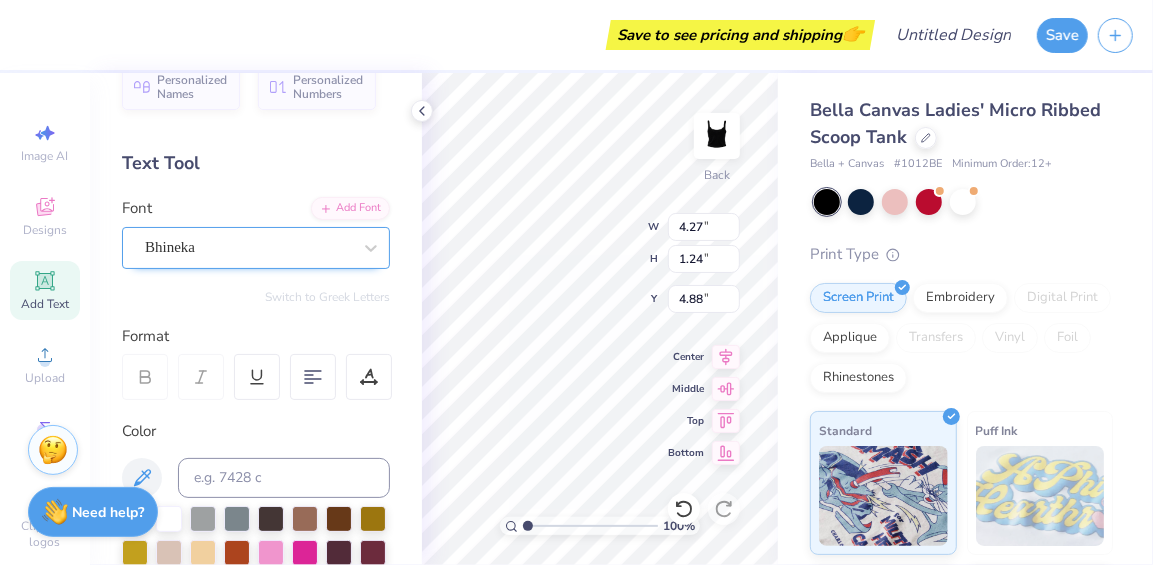 click on "Bhineka" at bounding box center [256, 248] 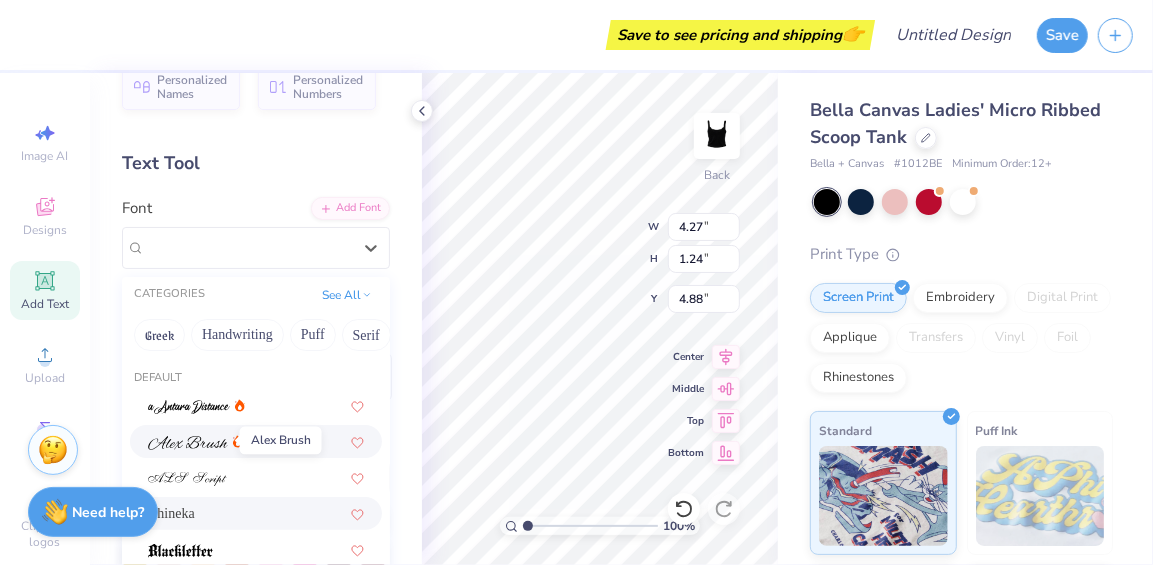 click at bounding box center [188, 443] 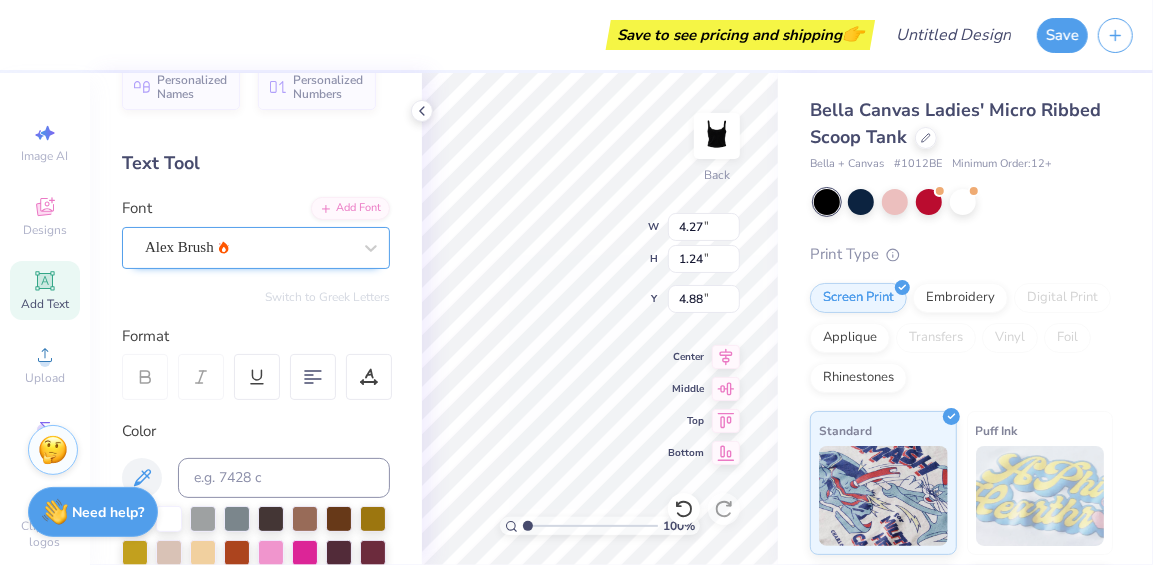 click on "Alex Brush" at bounding box center [256, 248] 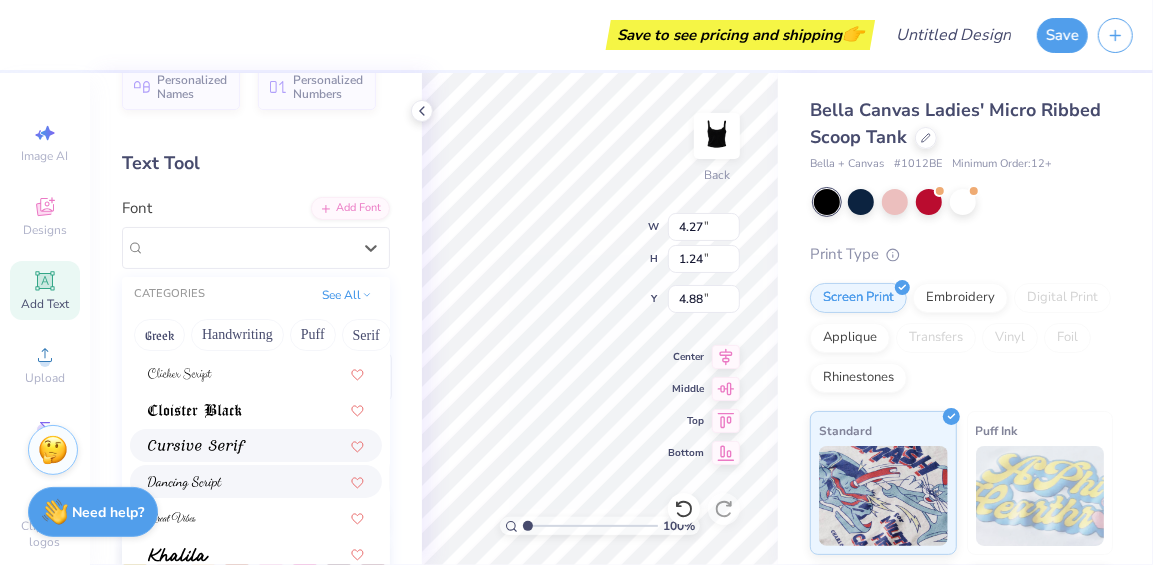 scroll, scrollTop: 392, scrollLeft: 0, axis: vertical 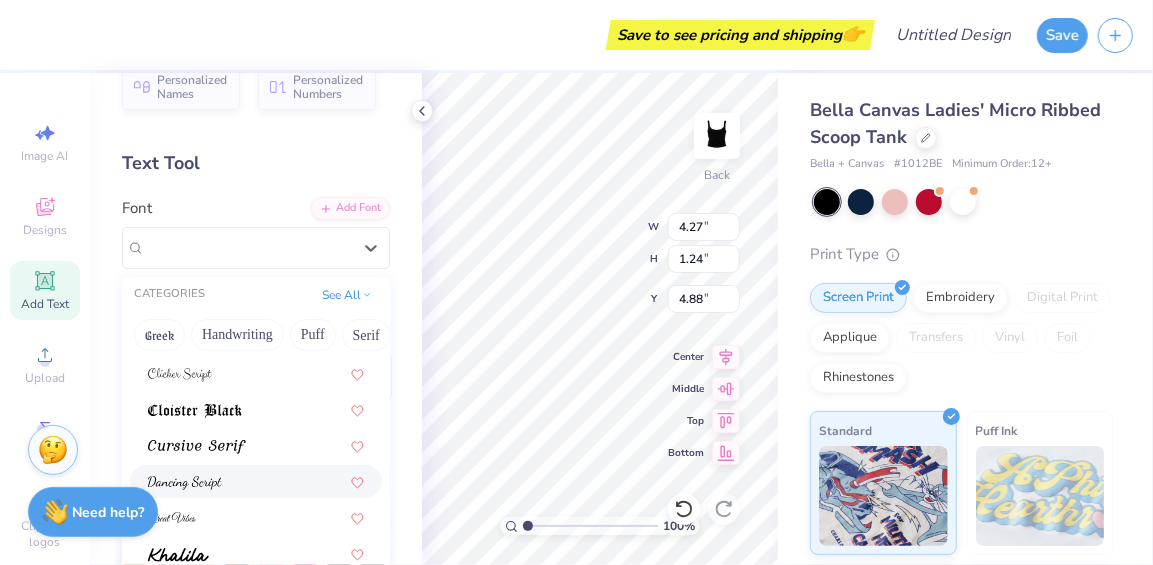 click at bounding box center (185, 483) 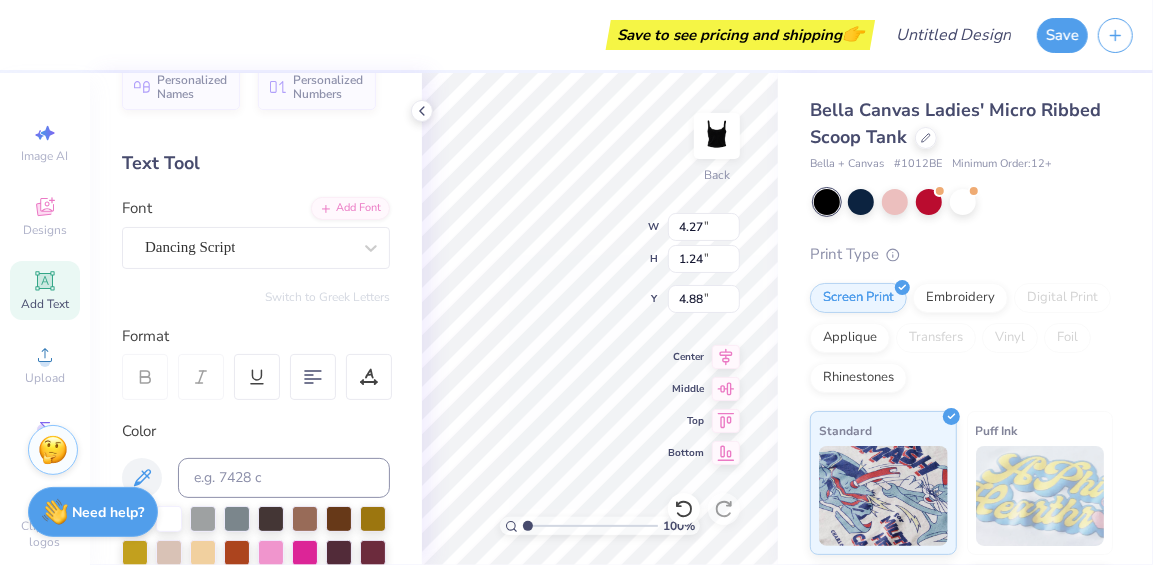 click on "Personalized Names Personalized Numbers Text Tool  Add Font Font Dancing Script Switch to Greek Letters Format Color Styles Text Shape" at bounding box center (256, 319) 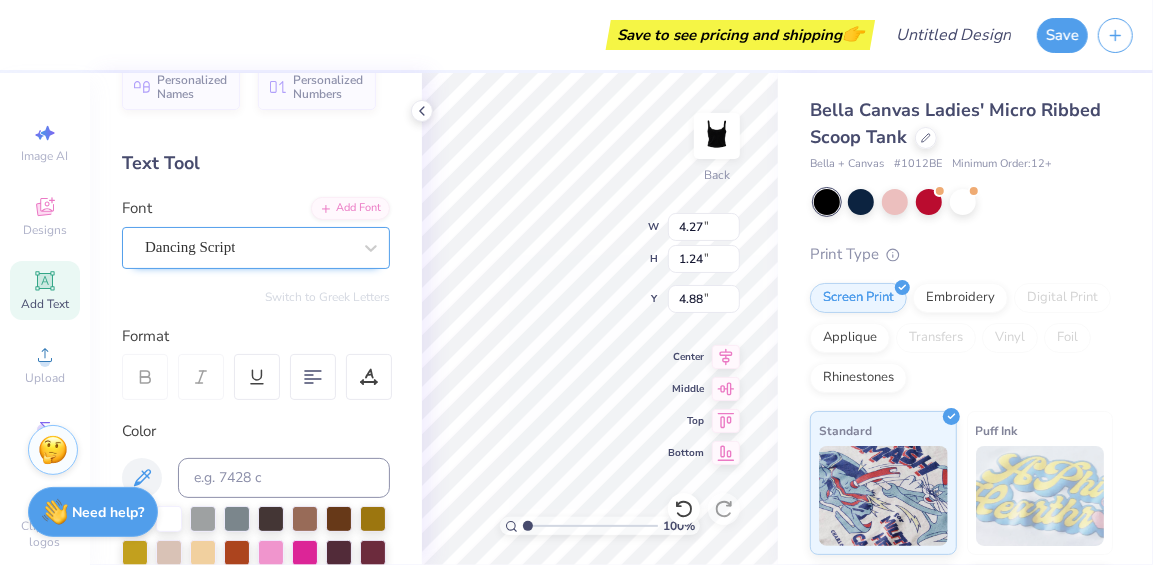 click on "Dancing Script" at bounding box center [256, 248] 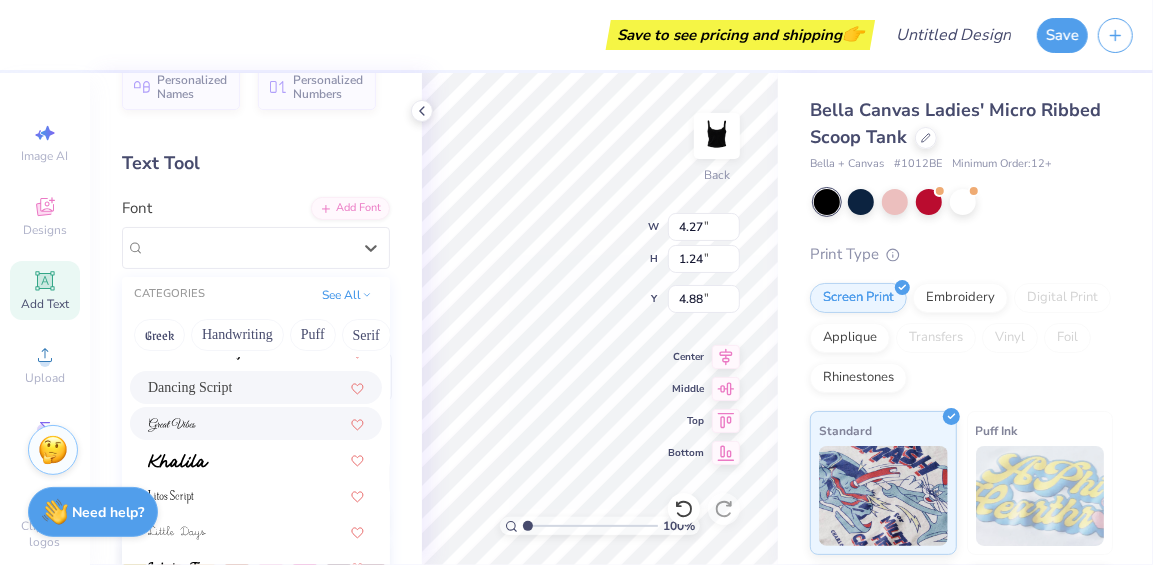 scroll, scrollTop: 489, scrollLeft: 0, axis: vertical 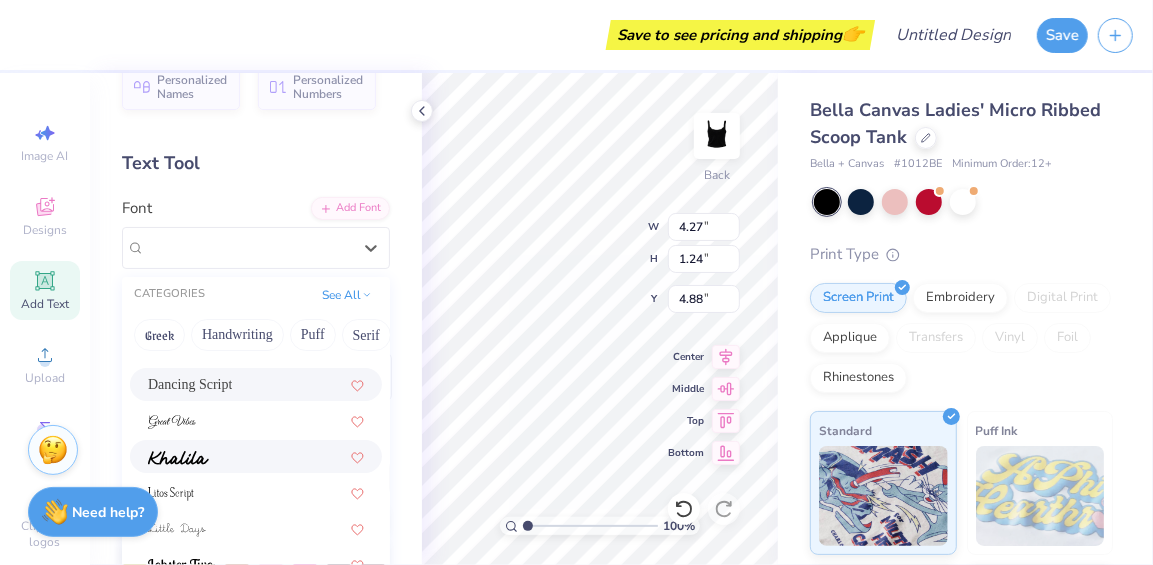 click at bounding box center [256, 456] 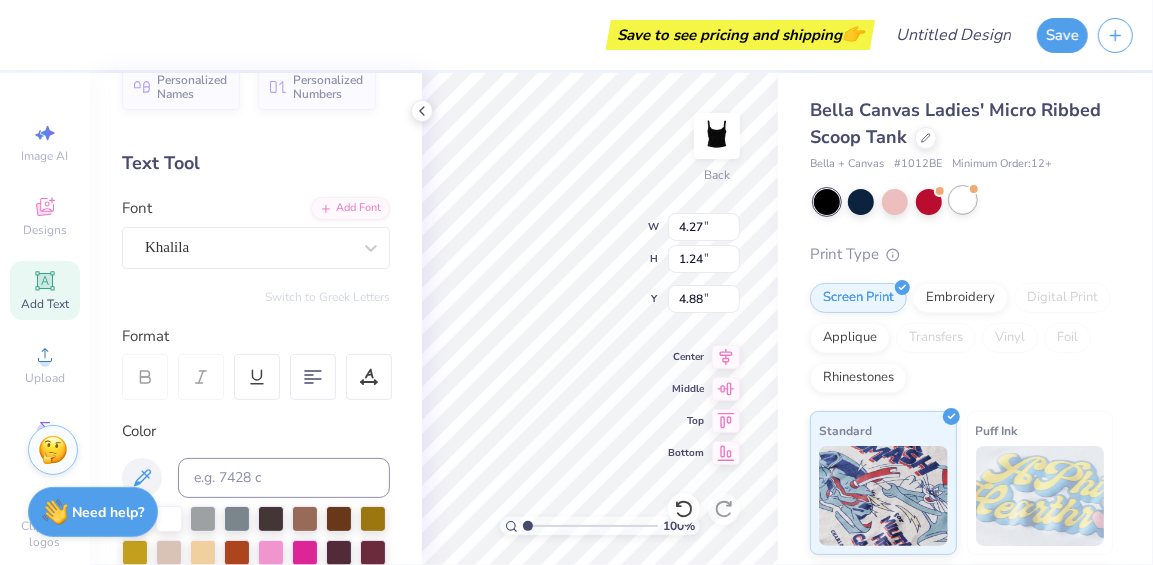 click at bounding box center [963, 200] 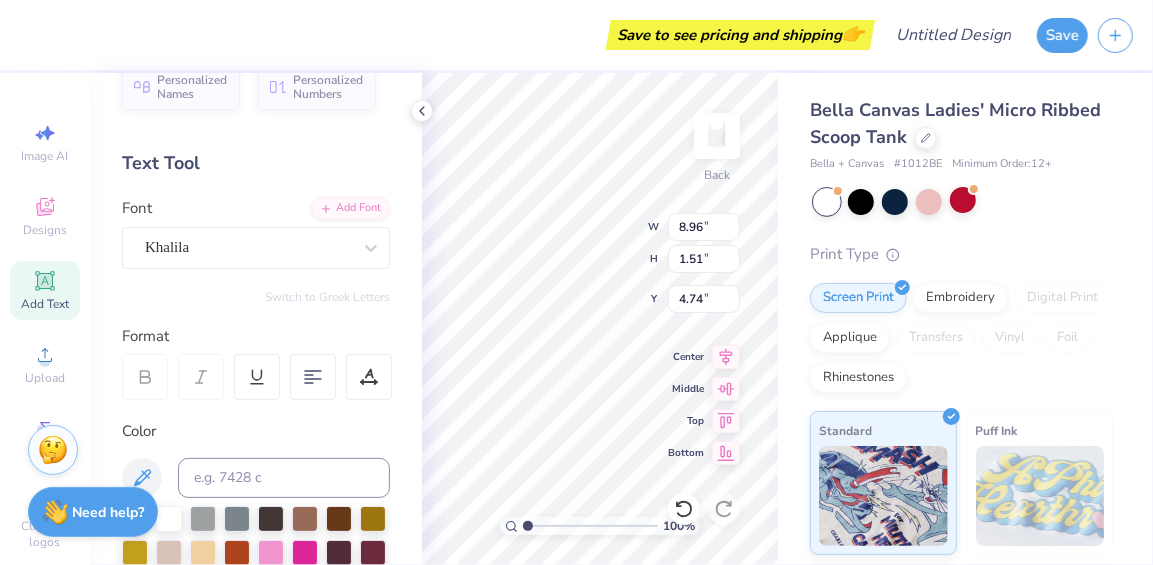 type on "8.96" 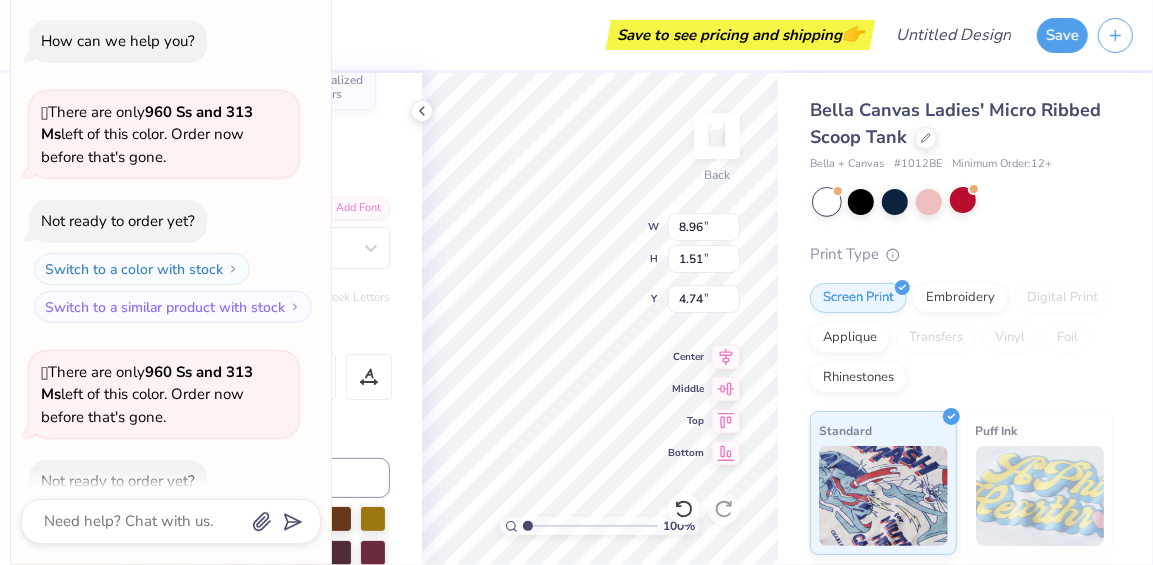 scroll, scrollTop: 109, scrollLeft: 0, axis: vertical 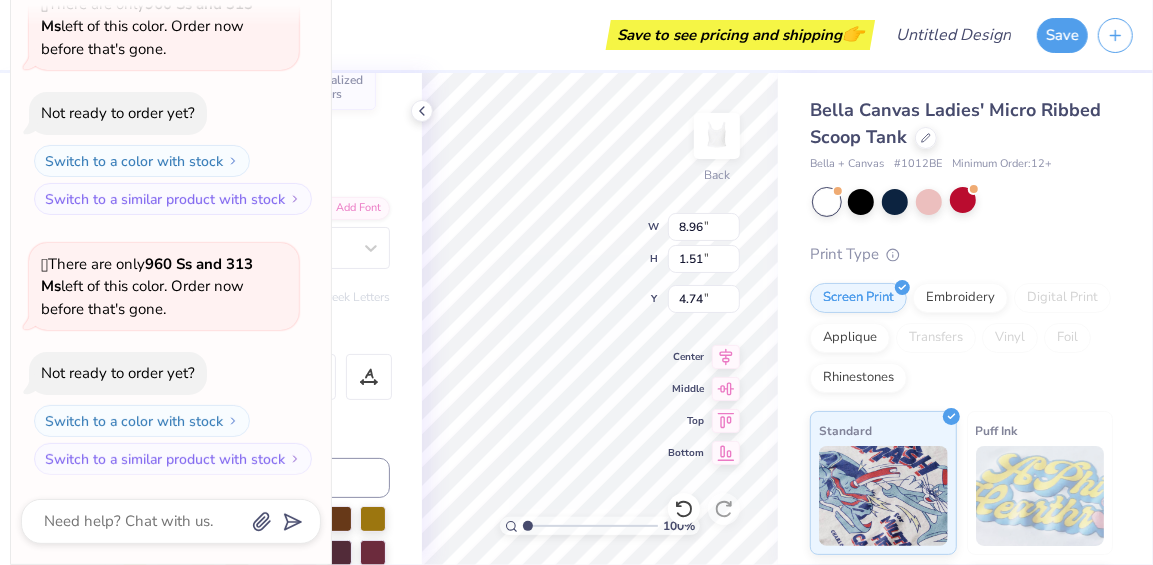 click on "Personalized Names Personalized Numbers Text Tool  Add Font Font Khalila Switch to Greek Letters Format Color Styles Text Shape" at bounding box center (256, 319) 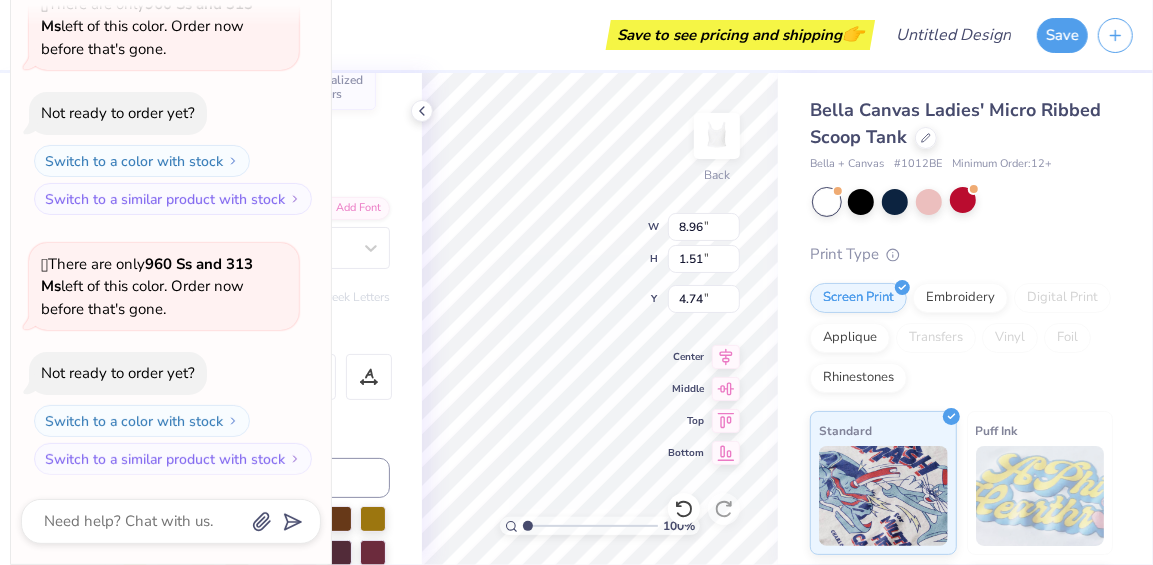 scroll, scrollTop: 0, scrollLeft: 0, axis: both 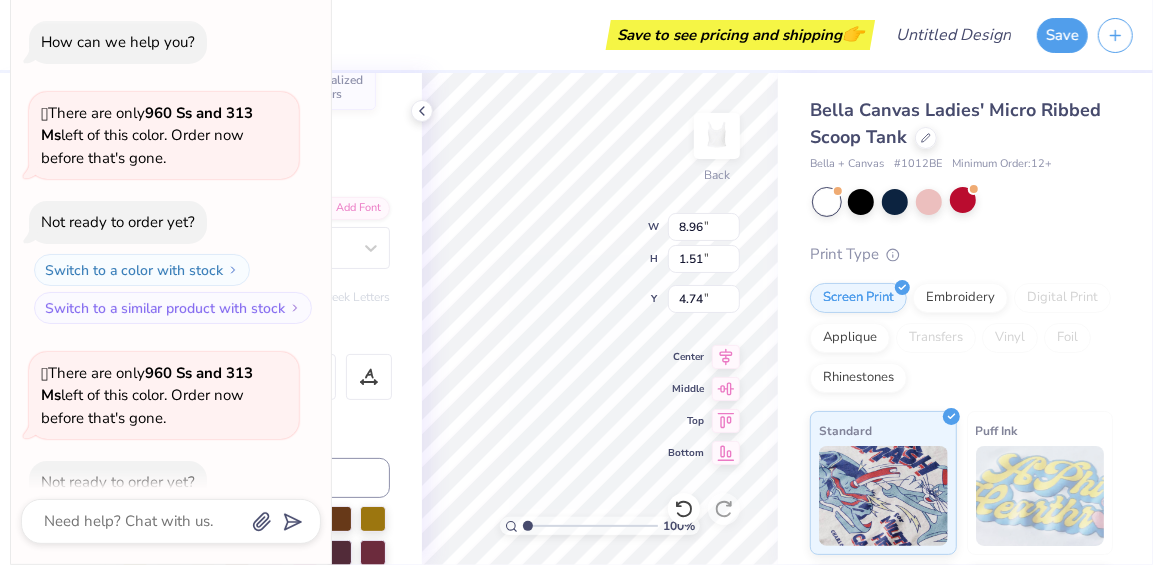 click on "How can we help you? 🫣 There are only  960 Ss and 313 Ms  left of this color. Order now before that's gone. Not ready to order yet? Switch to a color with stock Switch to a similar product with stock 🫣 There are only  960 Ss and 313 Ms  left of this color. Order now before that's gone. Not ready to order yet? Switch to a color with stock Switch to a similar product with stock" at bounding box center (171, 302) 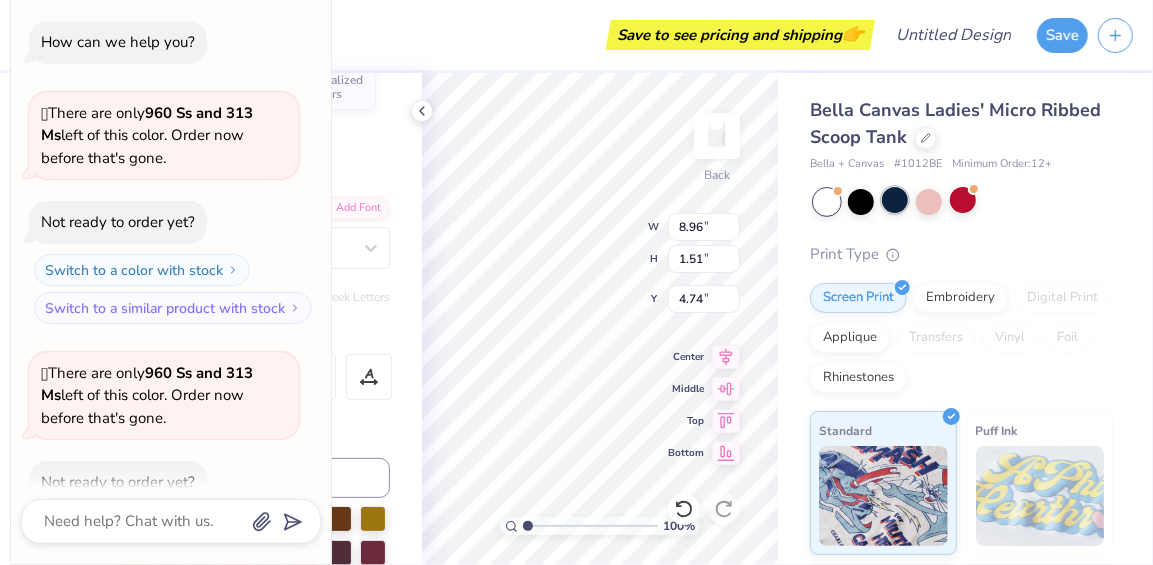 click at bounding box center (895, 200) 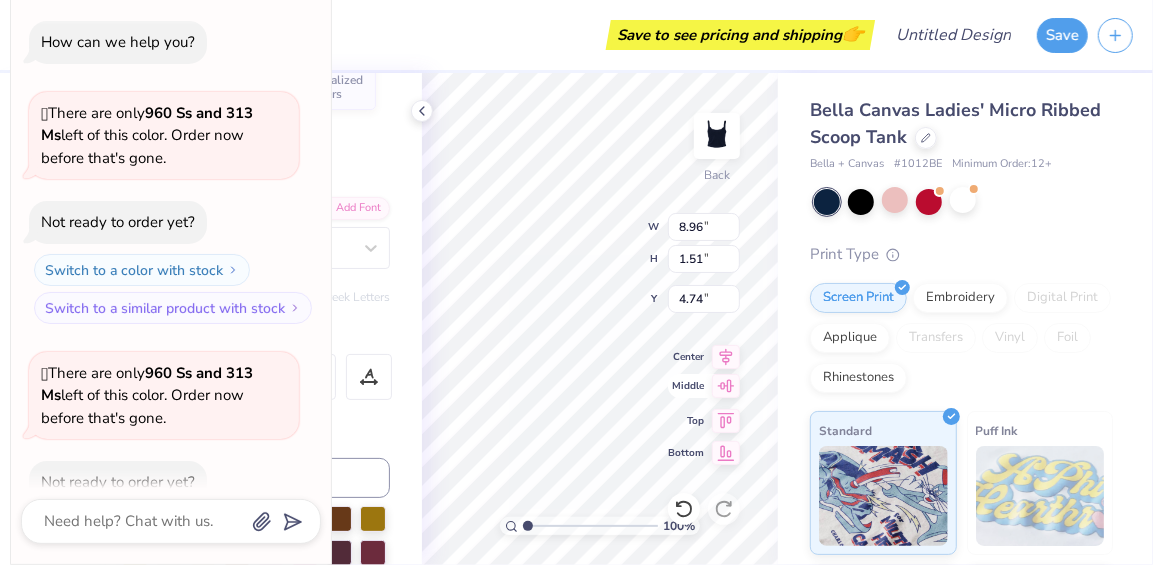 type on "x" 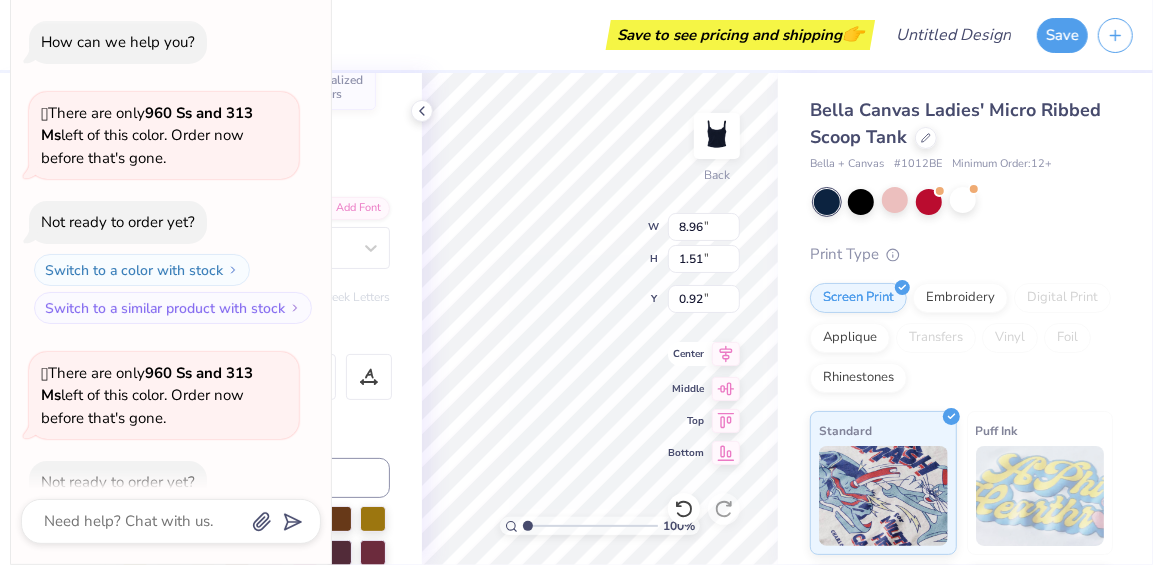 type on "x" 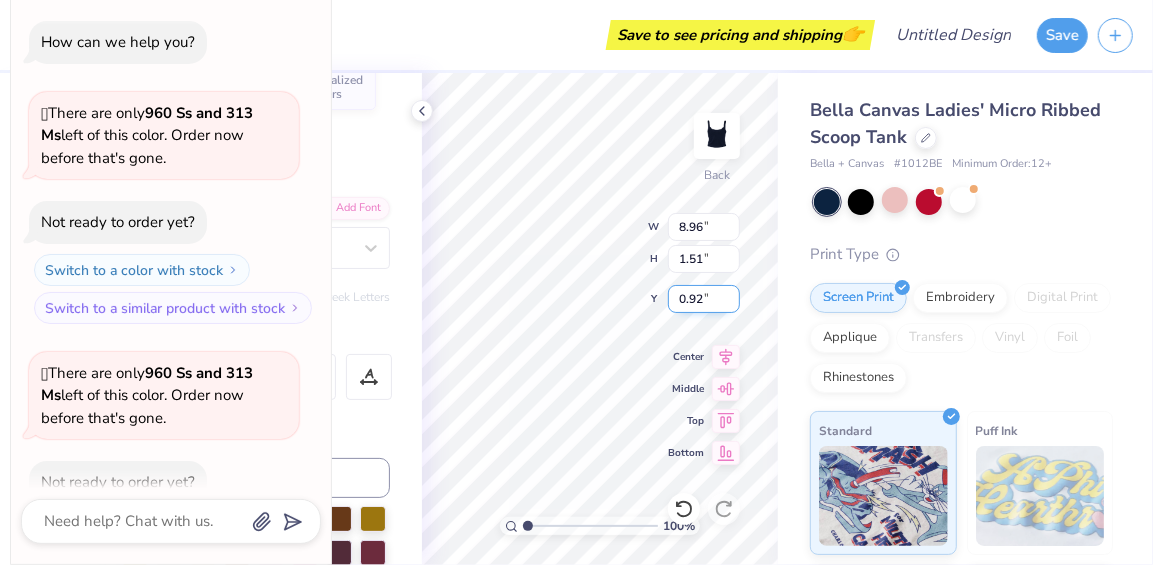 click on "100  % Back W 8.96 8.96 " H 1.51 1.51 " Y 0.92 0.92 " Center Middle Top Bottom" at bounding box center [600, 319] 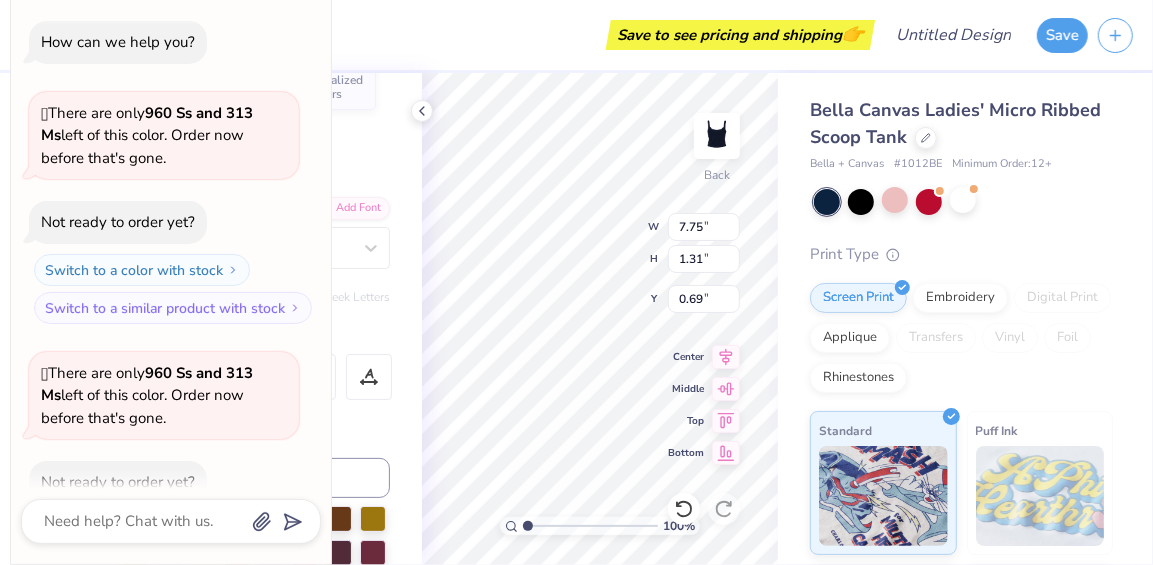type on "x" 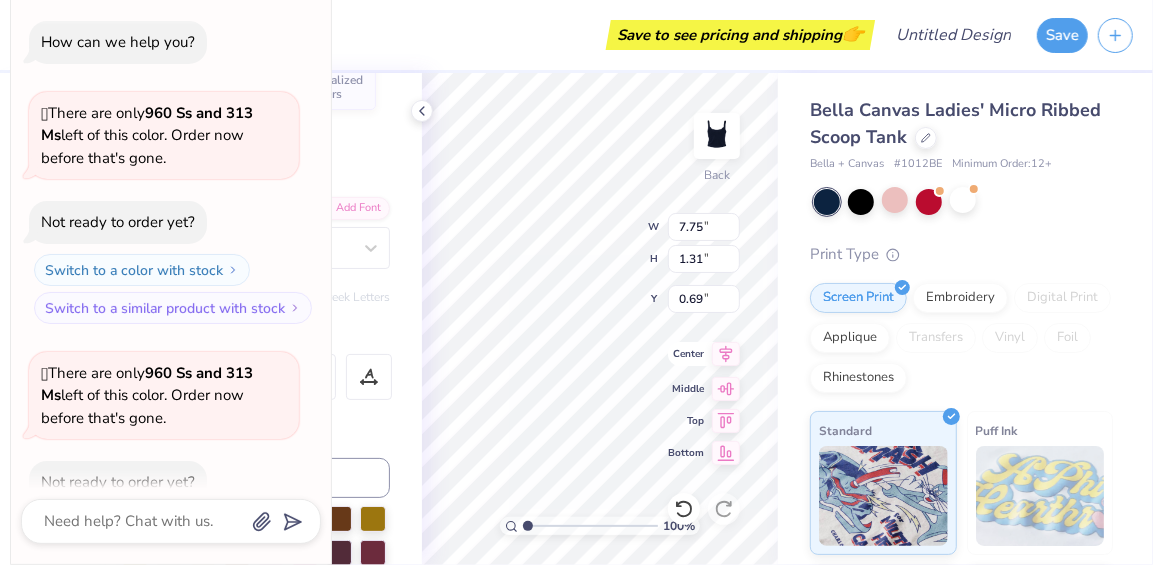 type on "x" 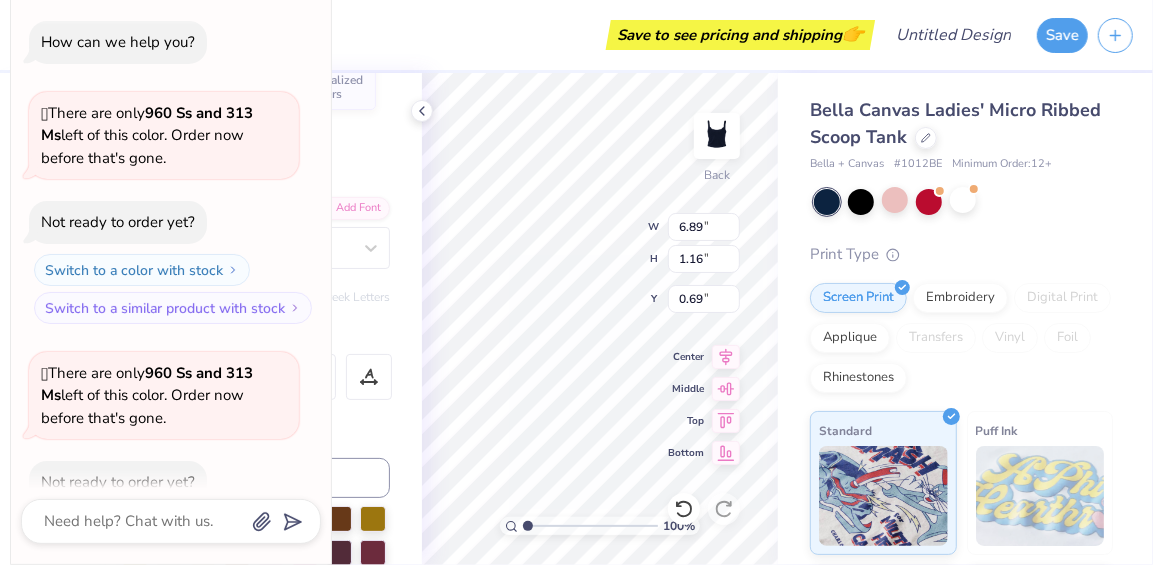 click on "How can we help you? 🫣 There are only  960 Ss and 313 Ms  left of this color. Order now before that's gone. Not ready to order yet? Switch to a color with stock Switch to a similar product with stock 🫣 There are only  960 Ss and 313 Ms  left of this color. Order now before that's gone. Not ready to order yet? Switch to a color with stock Switch to a similar product with stock" at bounding box center [171, 302] 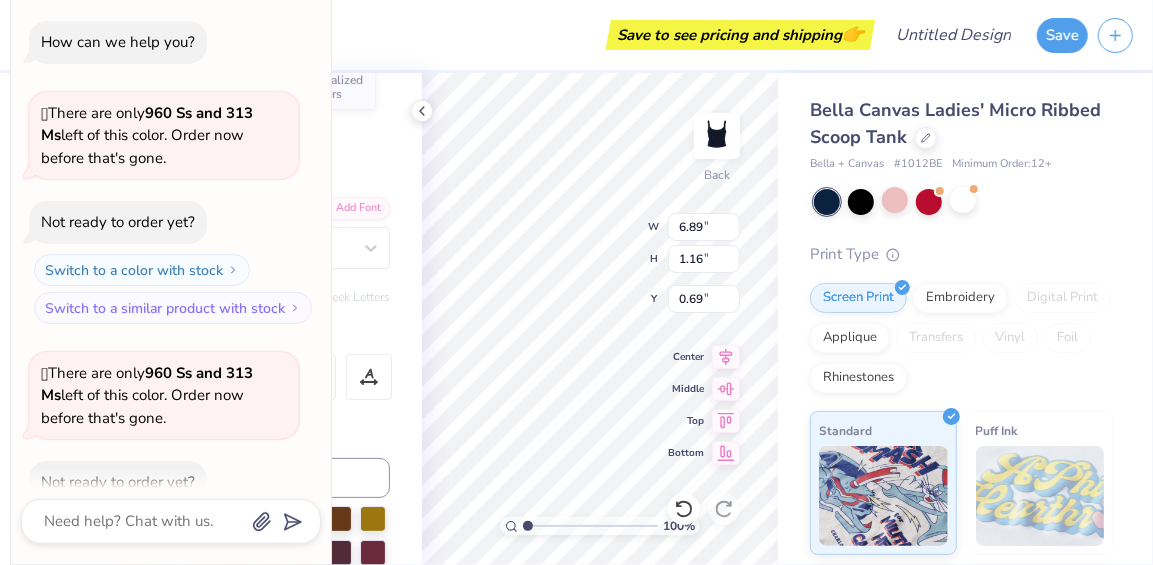 scroll, scrollTop: 109, scrollLeft: 0, axis: vertical 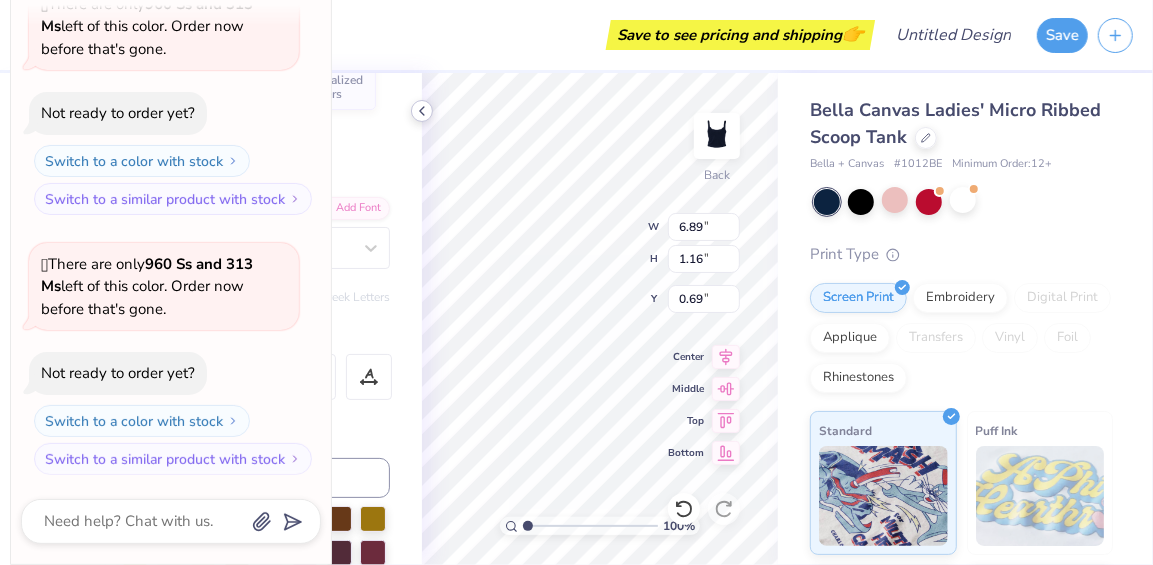 click 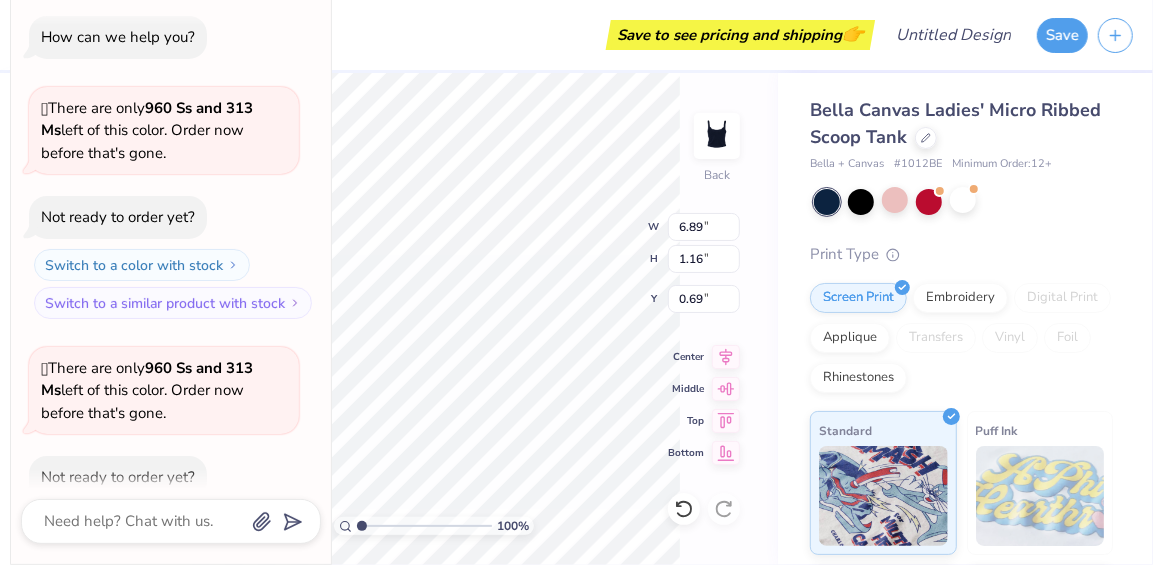scroll, scrollTop: 0, scrollLeft: 0, axis: both 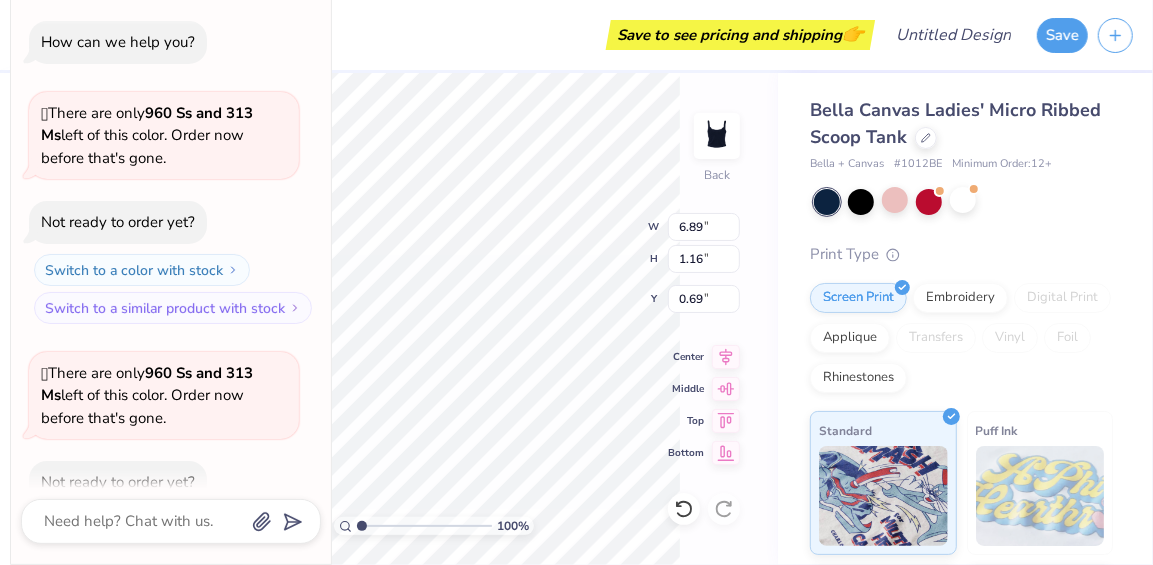 click on "How can we help you? 🫣 There are only  960 Ss and 313 Ms  left of this color. Order now before that's gone. Not ready to order yet? Switch to a color with stock Switch to a similar product with stock 🫣 There are only  960 Ss and 313 Ms  left of this color. Order now before that's gone. Not ready to order yet? Switch to a color with stock Switch to a similar product with stock" at bounding box center [171, 302] 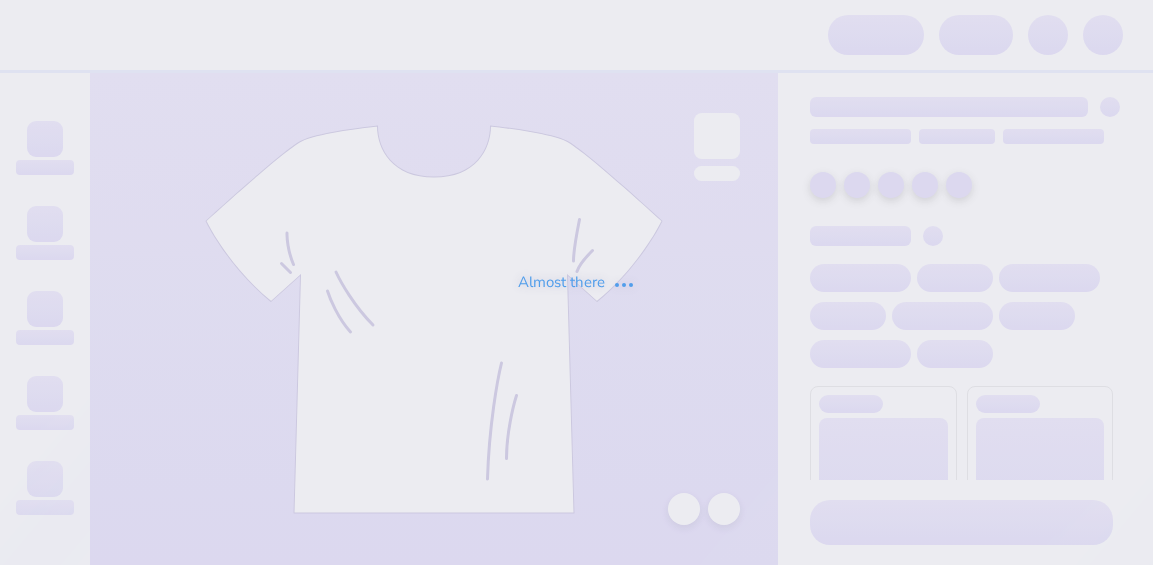 scroll, scrollTop: 0, scrollLeft: 0, axis: both 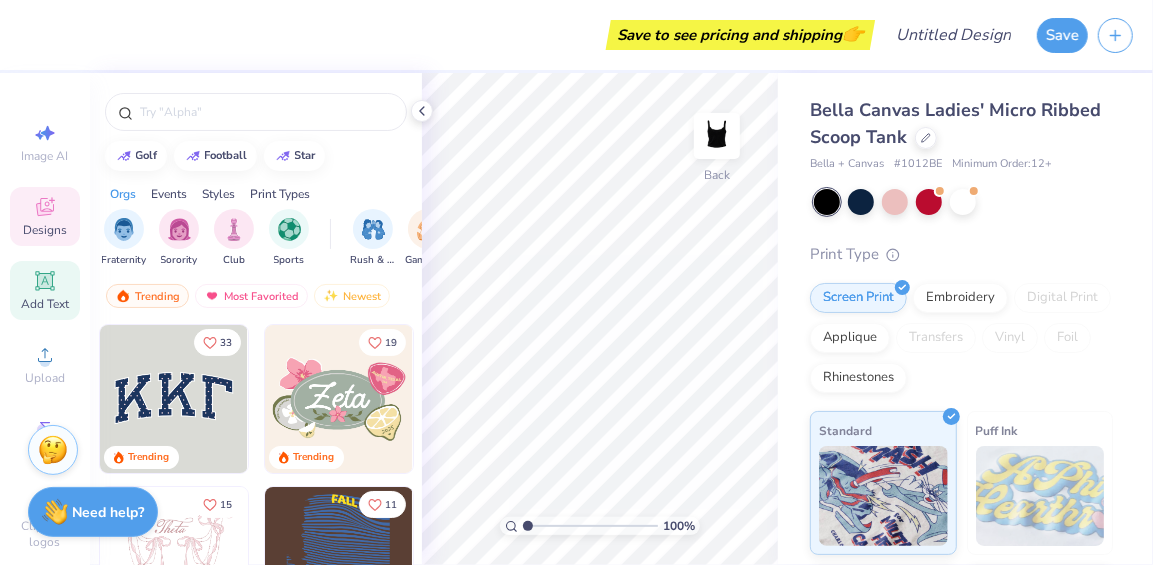 click on "Add Text" at bounding box center [45, 304] 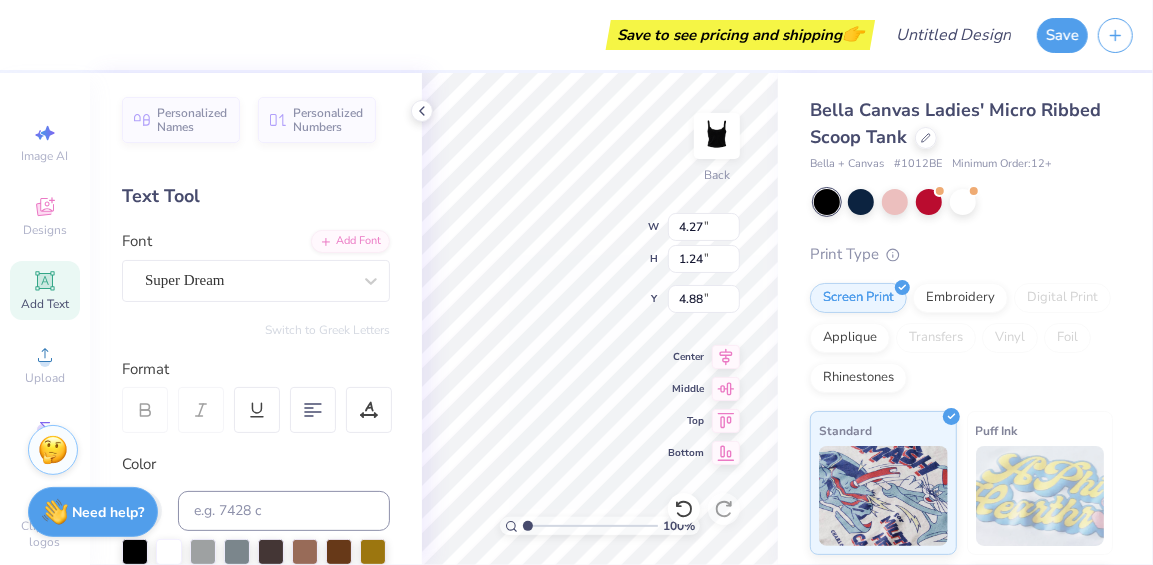 scroll, scrollTop: 13, scrollLeft: 6, axis: both 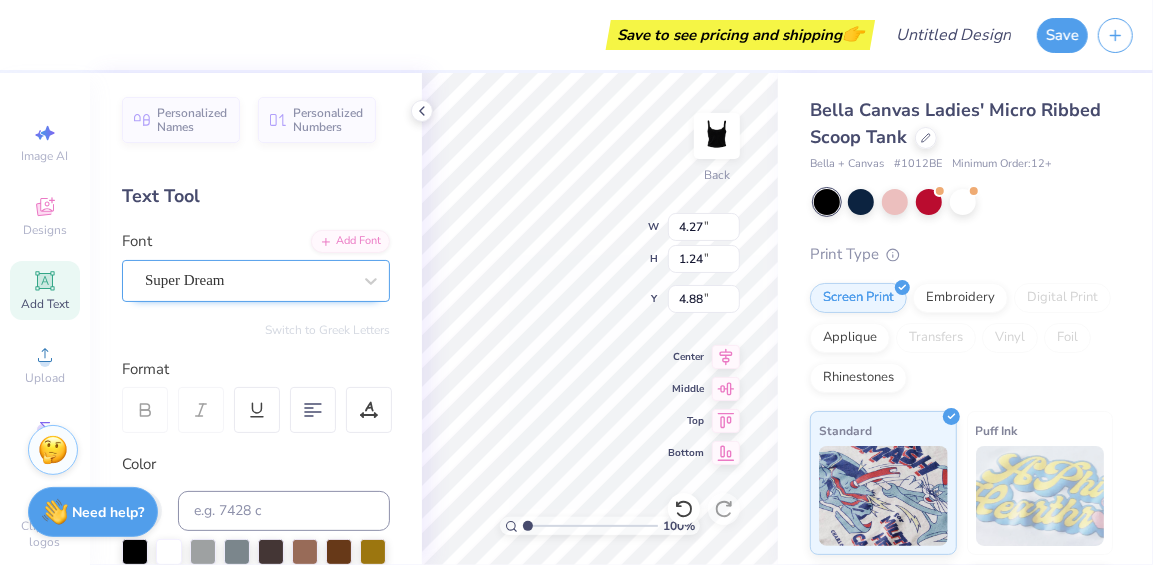 type on "simply lovely" 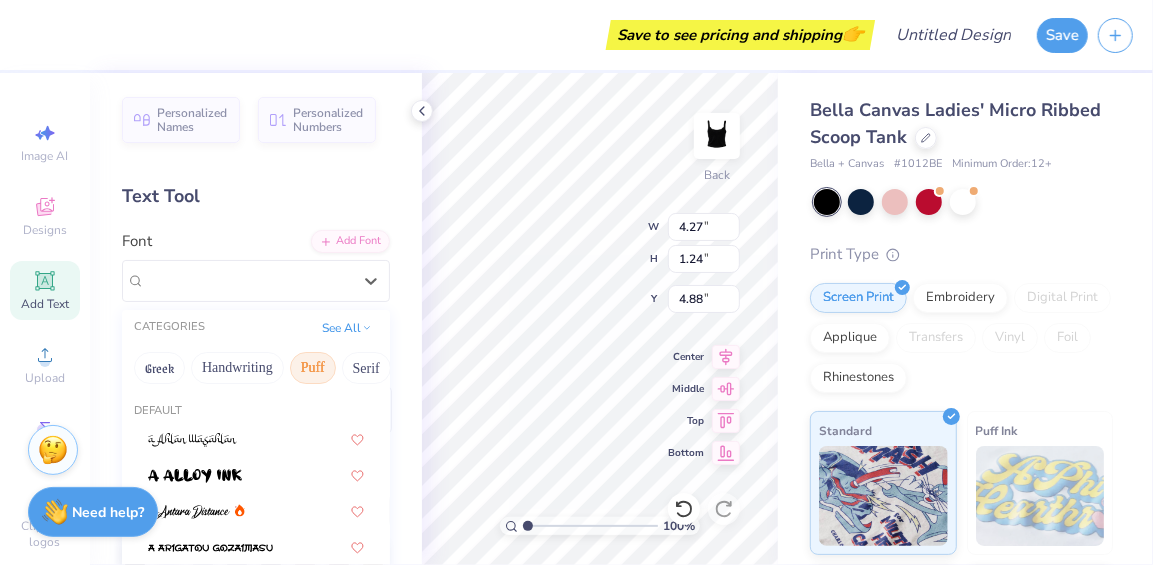 click on "Greek Handwriting Puff Serif Bold Calligraphy Retro Sans Serif Minimal Fantasy Techno Others" at bounding box center [256, 368] 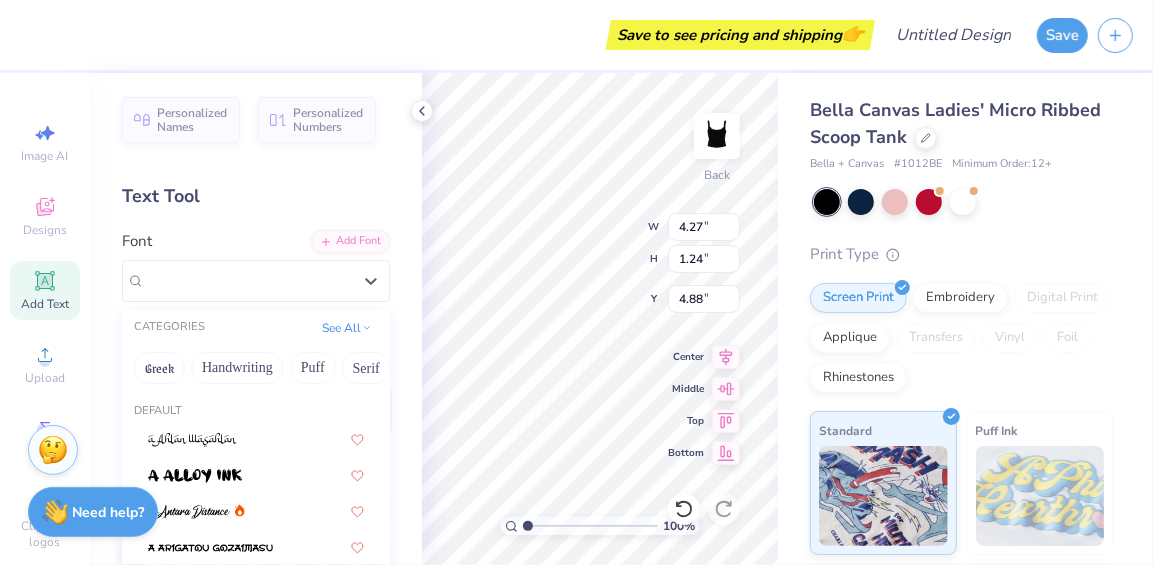 scroll, scrollTop: 0, scrollLeft: 218, axis: horizontal 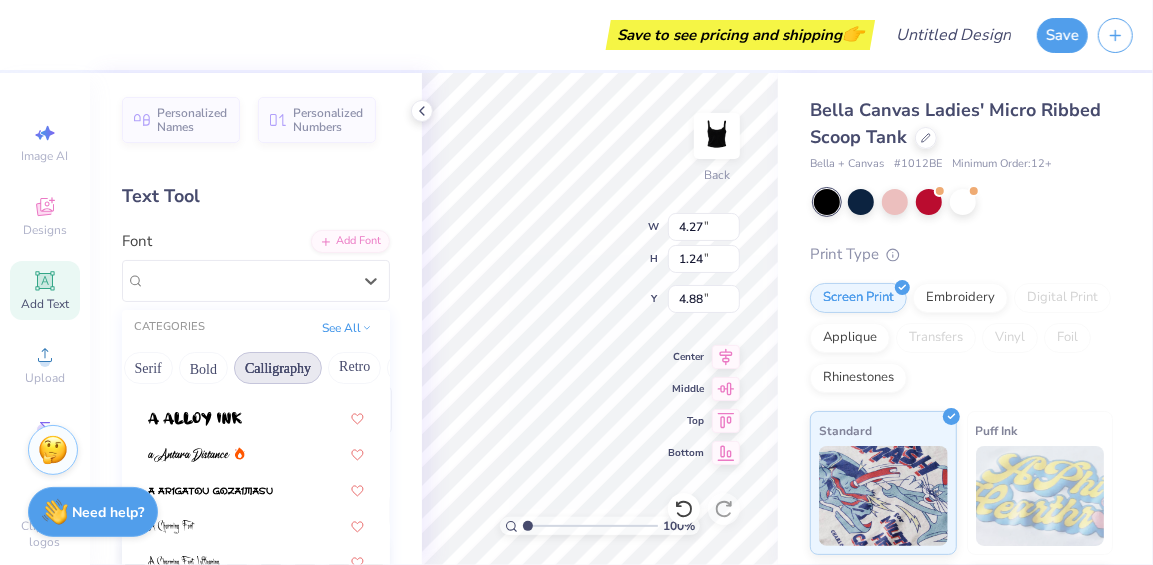 click on "Calligraphy" at bounding box center [278, 368] 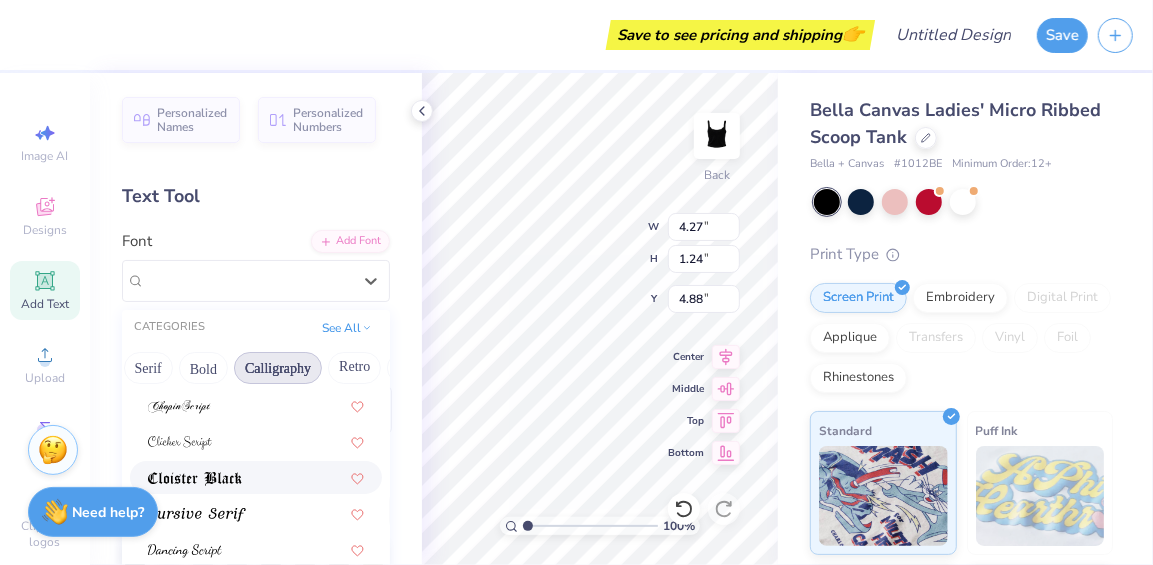 scroll, scrollTop: 422, scrollLeft: 0, axis: vertical 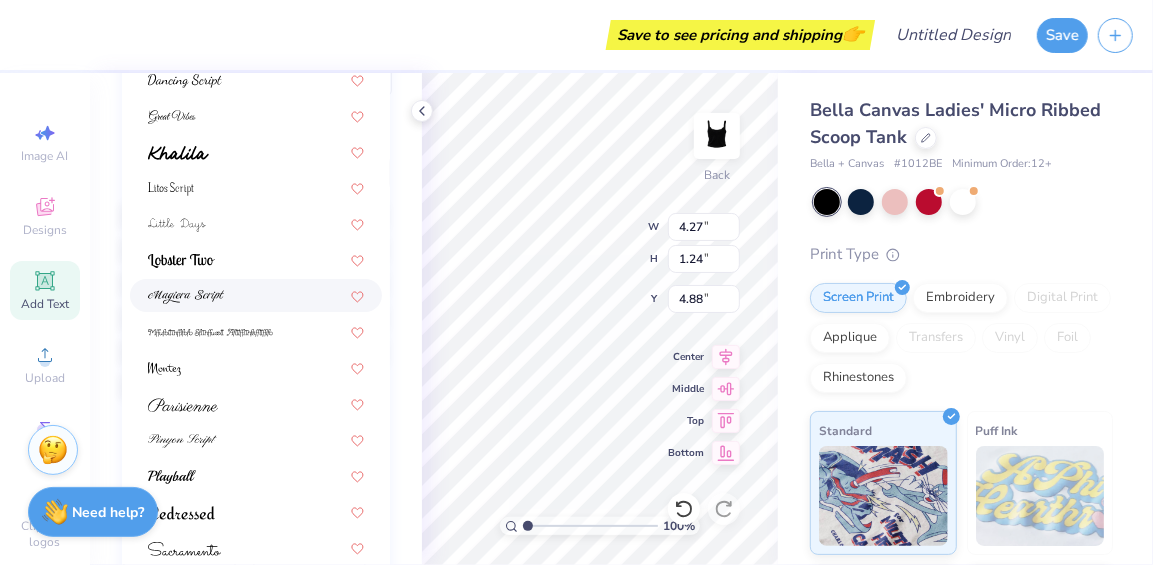click at bounding box center [256, 295] 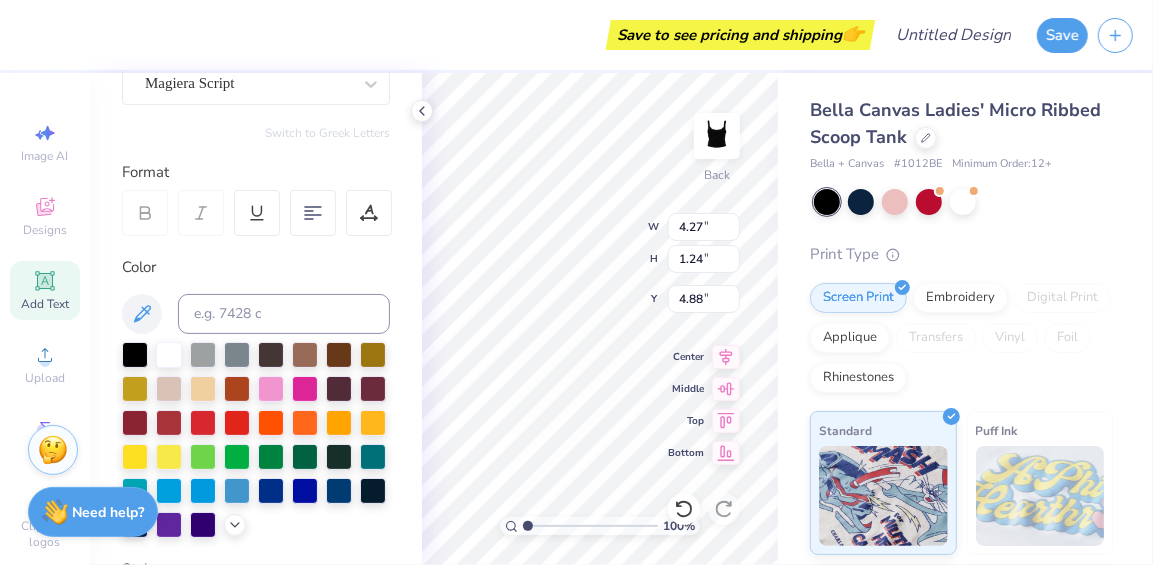 scroll, scrollTop: 159, scrollLeft: 0, axis: vertical 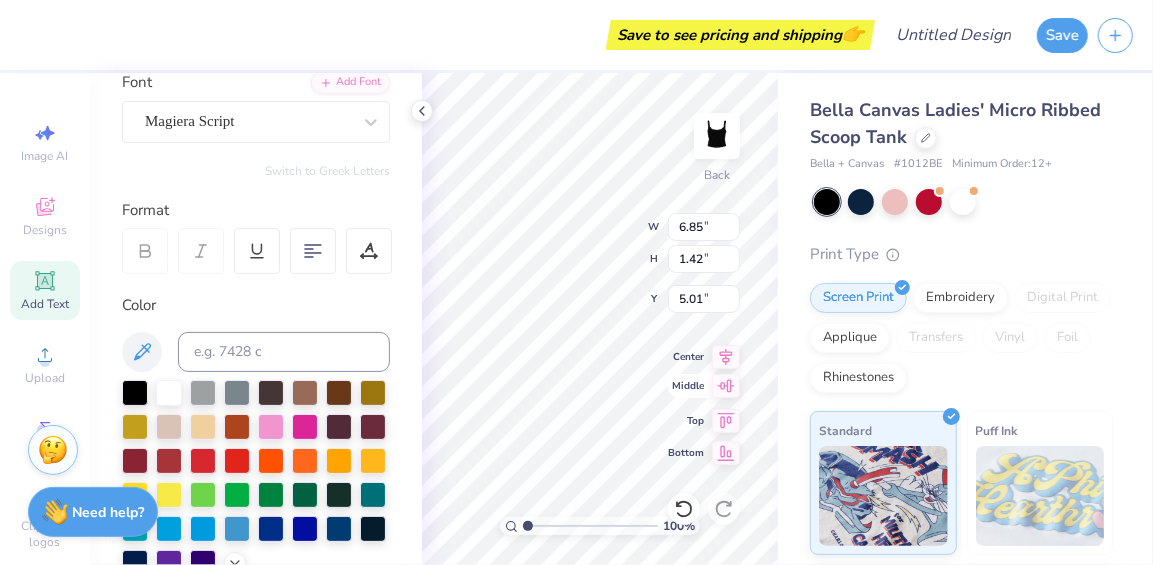 type on "6.85" 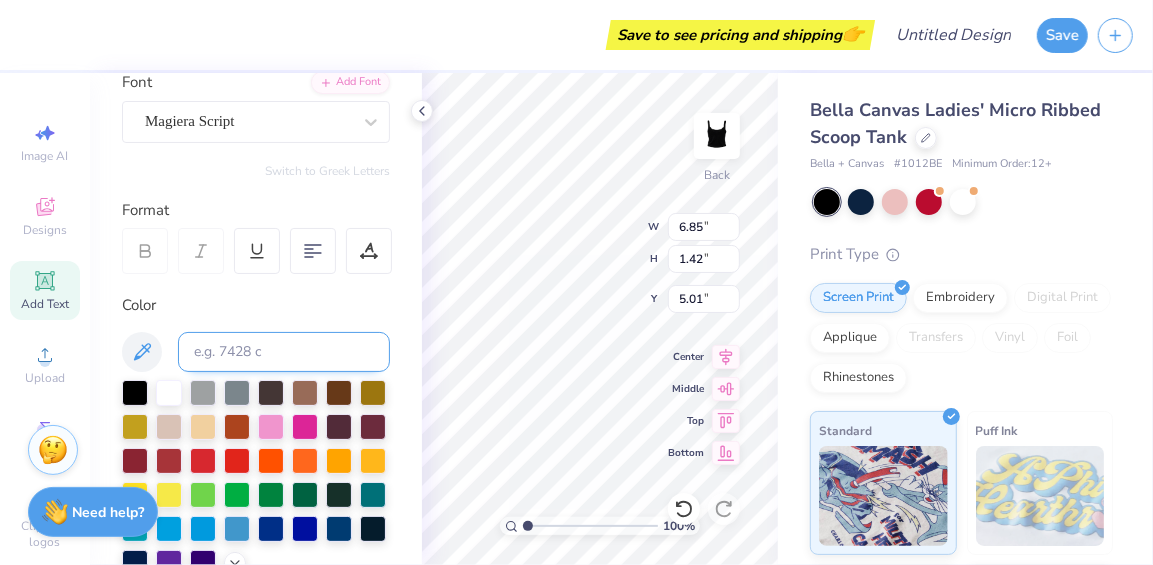 type on "0.58" 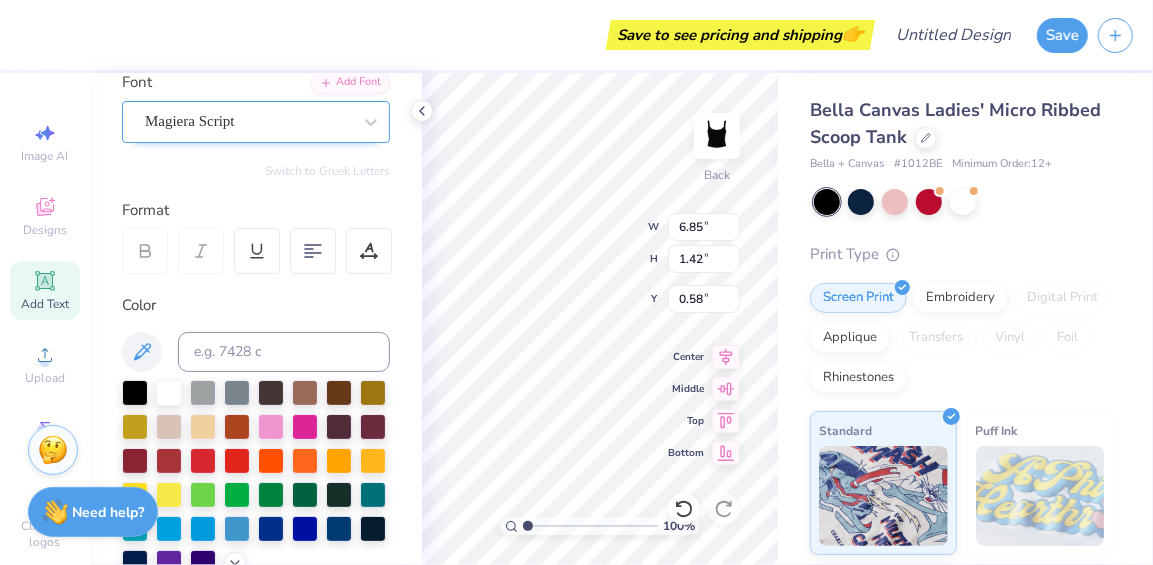 click at bounding box center (248, 121) 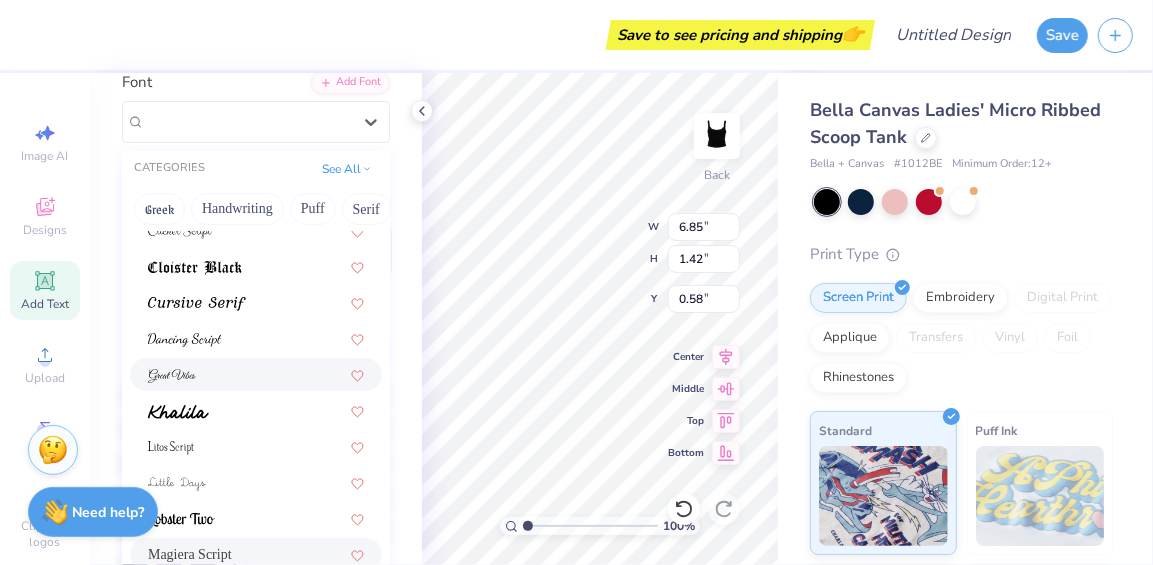 scroll, scrollTop: 489, scrollLeft: 0, axis: vertical 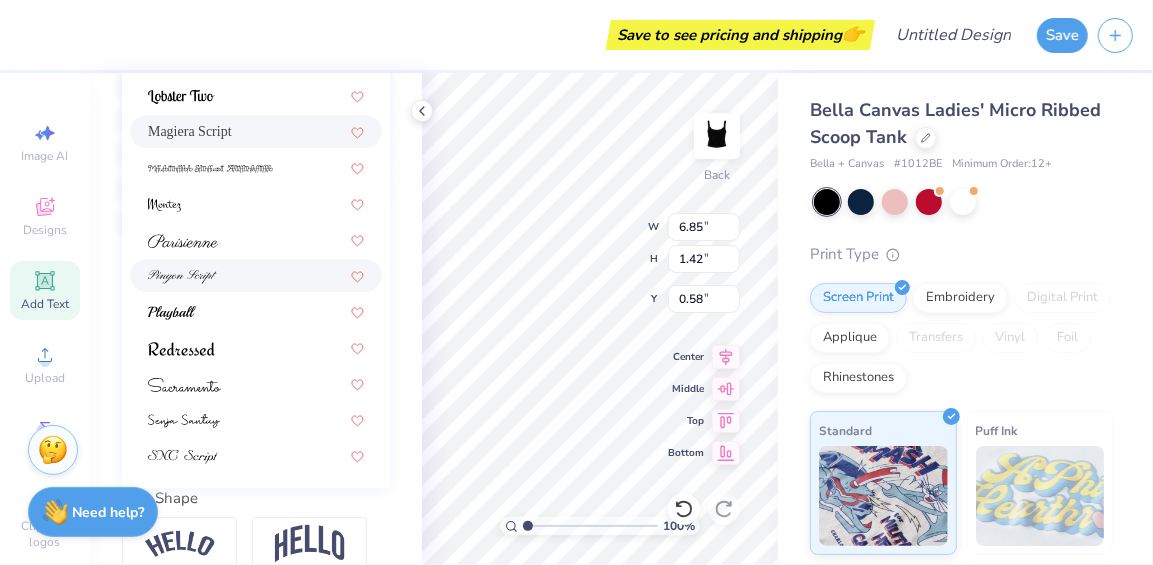 click at bounding box center (182, 277) 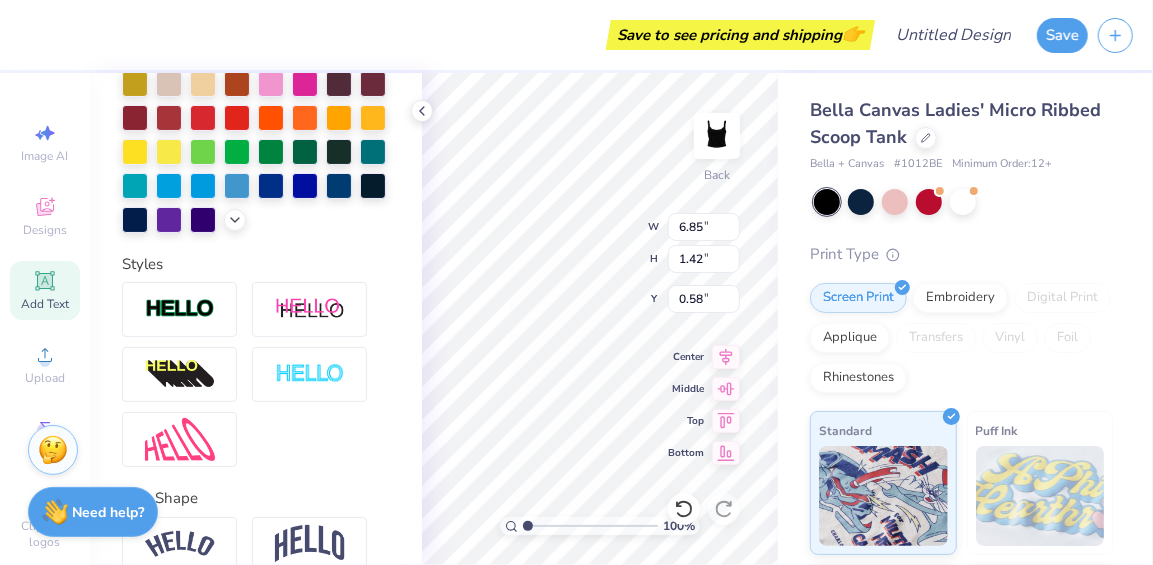 type on "4.86" 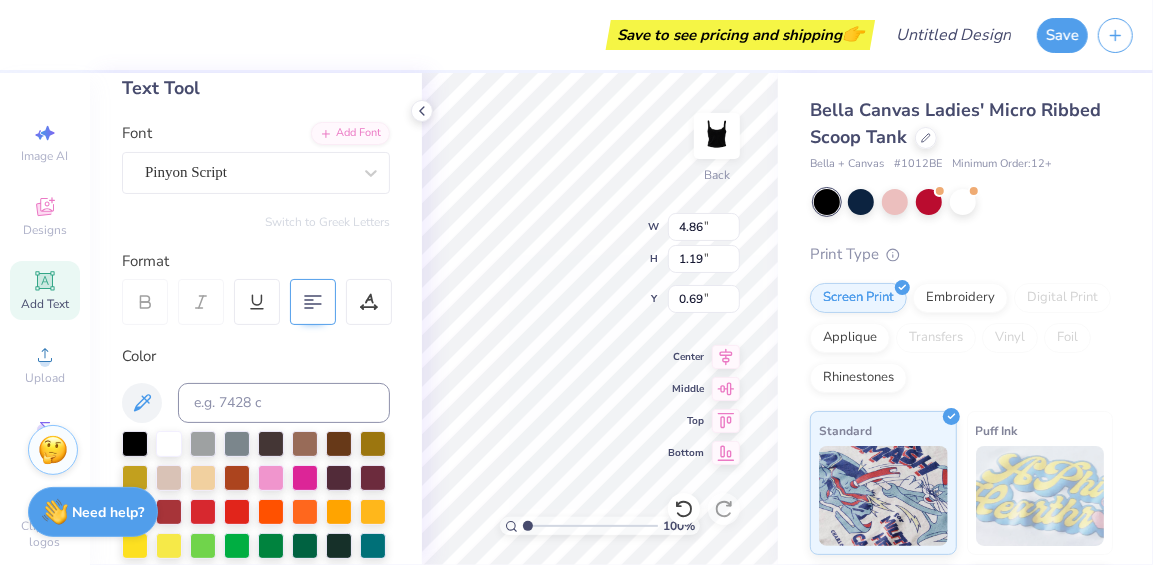 scroll, scrollTop: 107, scrollLeft: 0, axis: vertical 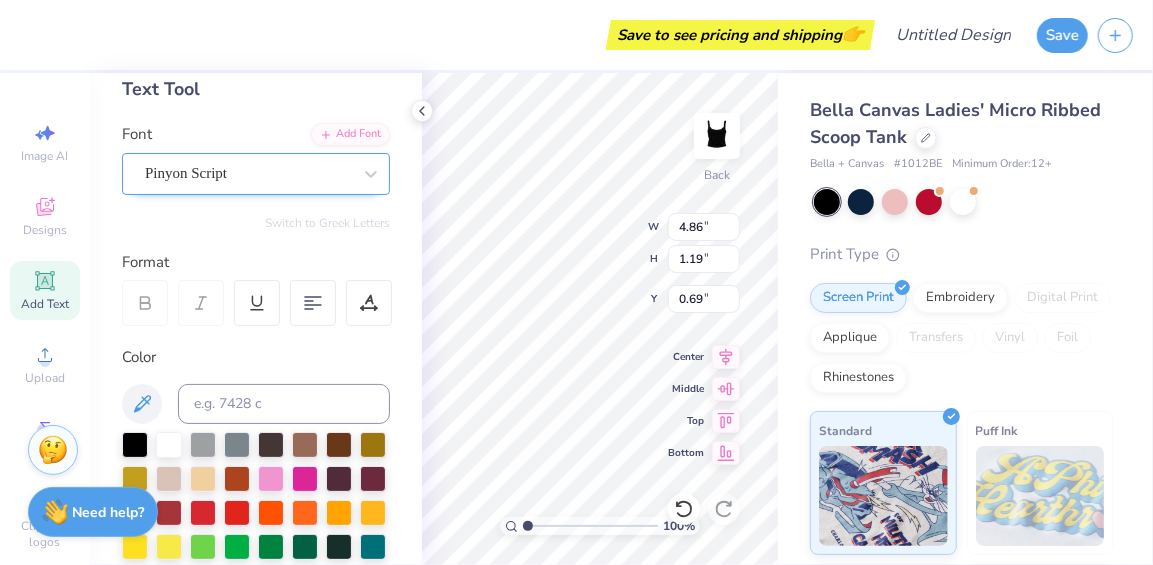 click on "Pinyon Script" at bounding box center [248, 173] 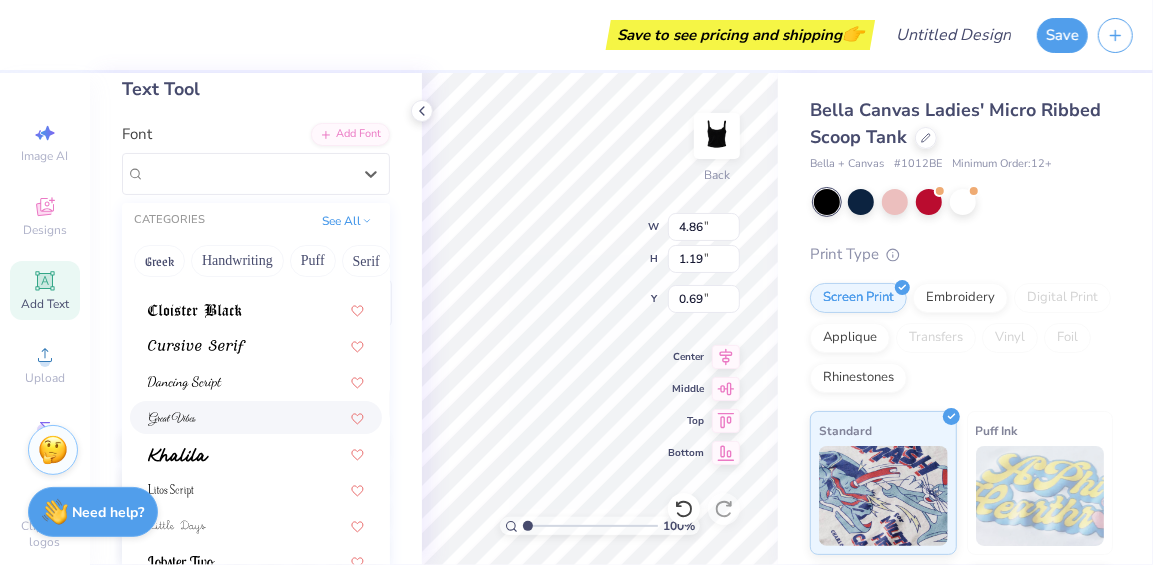 scroll, scrollTop: 489, scrollLeft: 0, axis: vertical 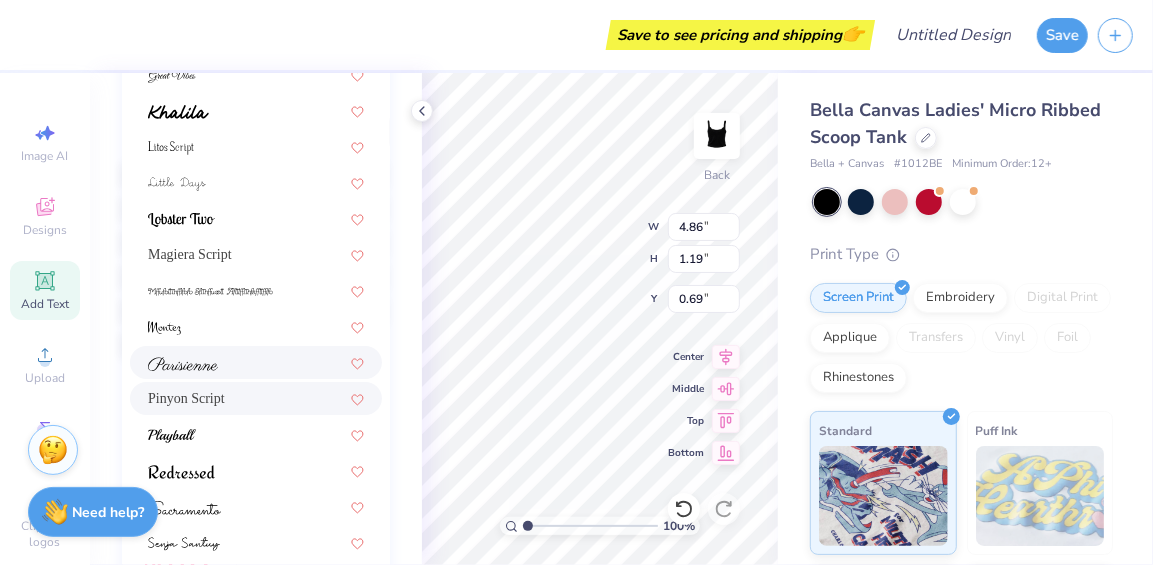 click at bounding box center (183, 362) 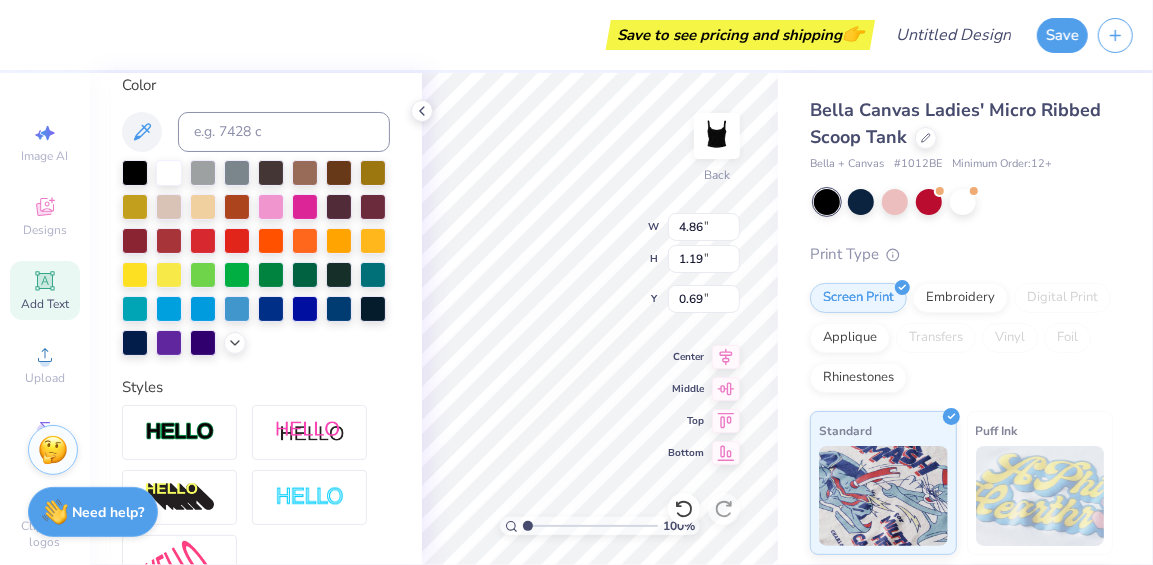 type on "4.75" 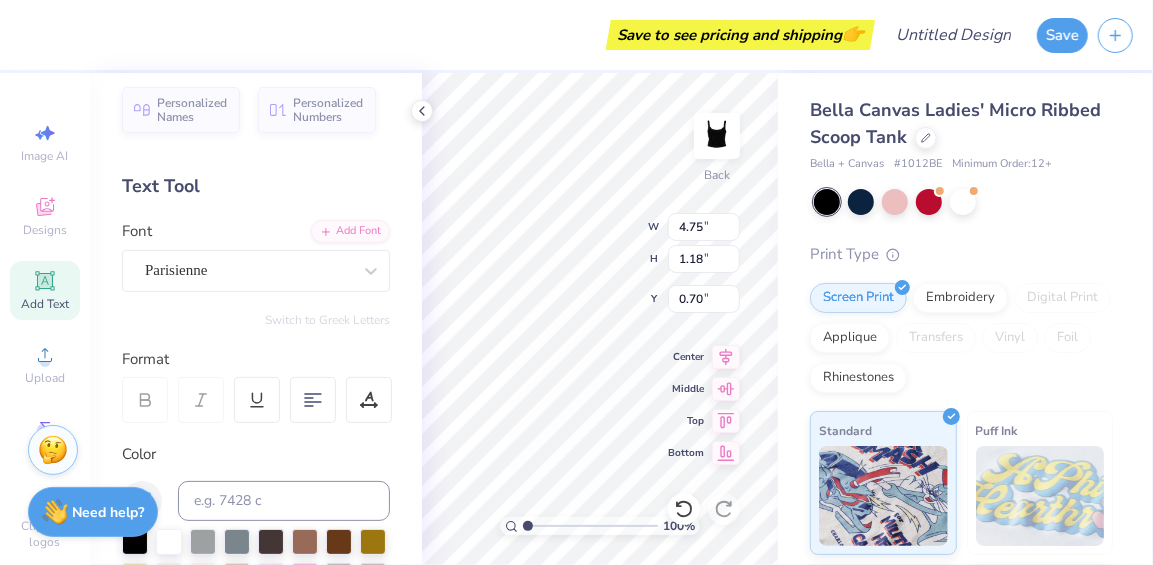 scroll, scrollTop: 9, scrollLeft: 0, axis: vertical 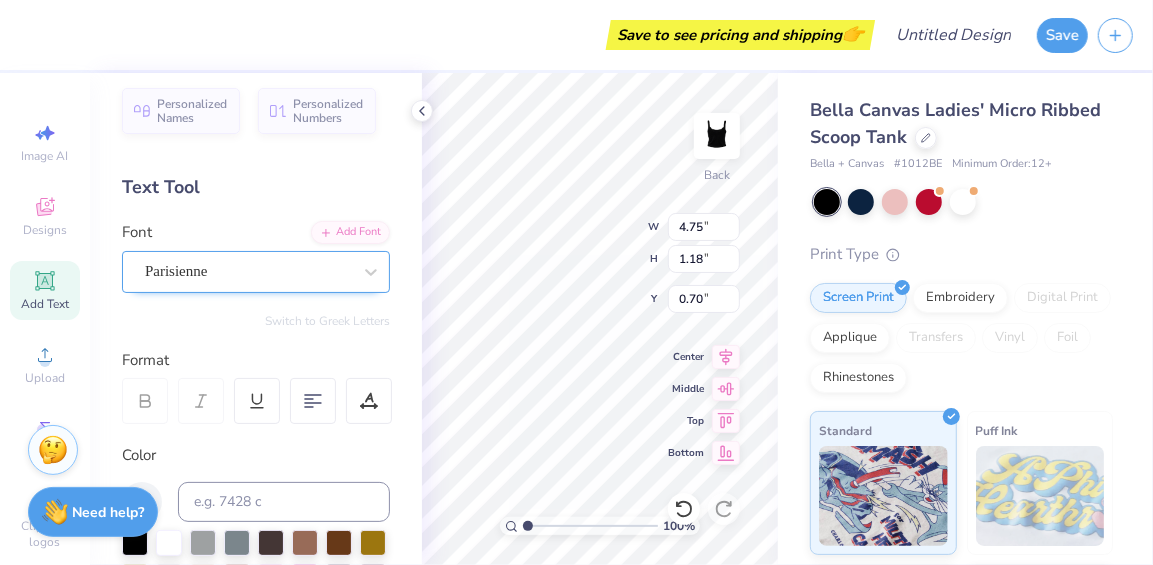 click on "Parisienne" at bounding box center (248, 271) 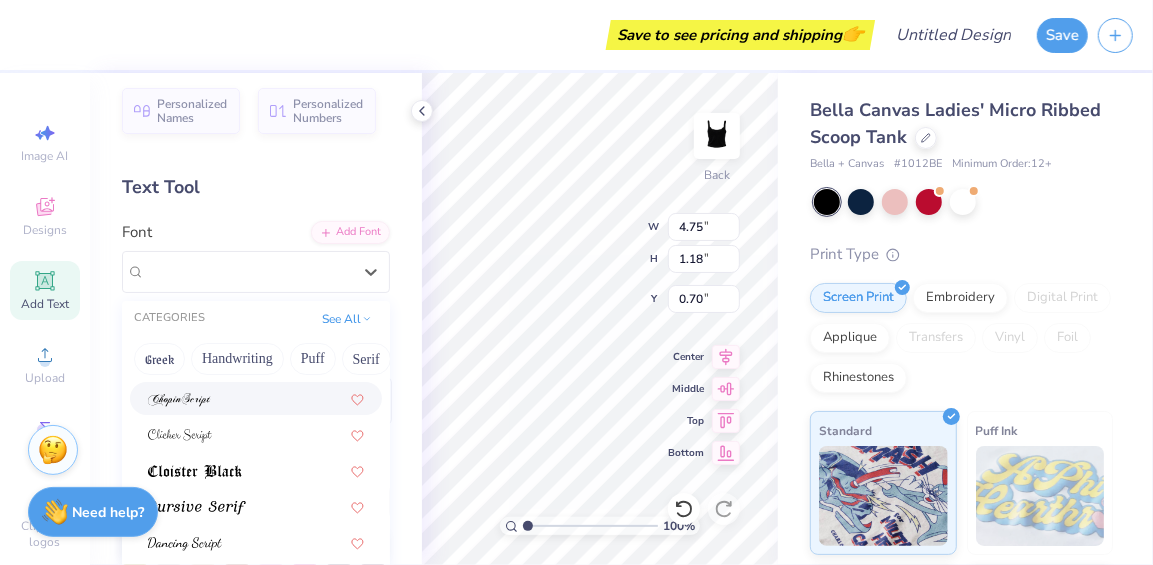 scroll, scrollTop: 354, scrollLeft: 0, axis: vertical 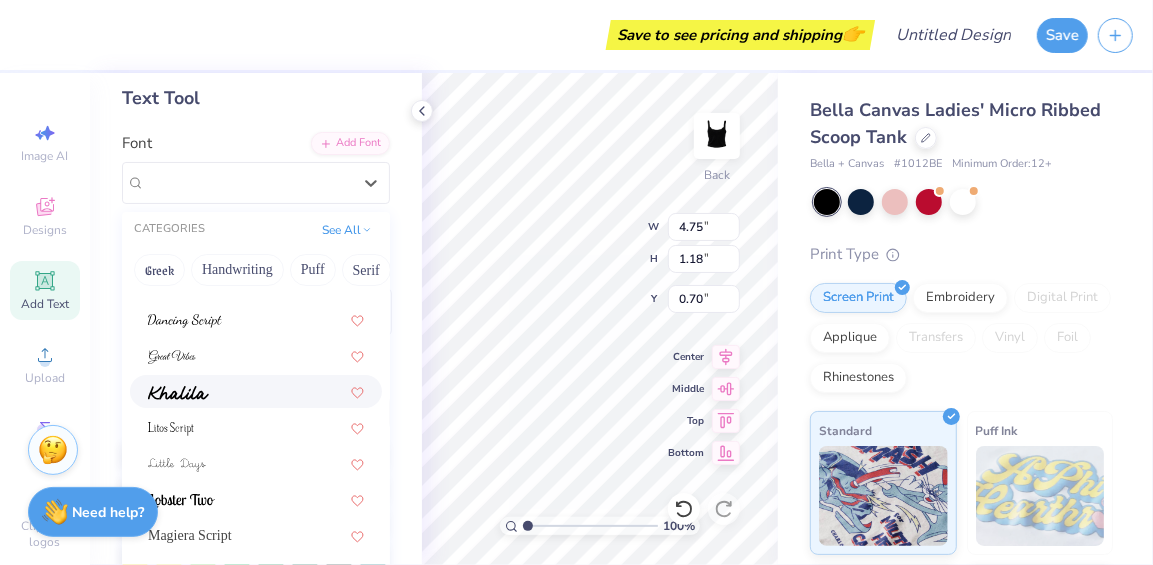 click at bounding box center [178, 393] 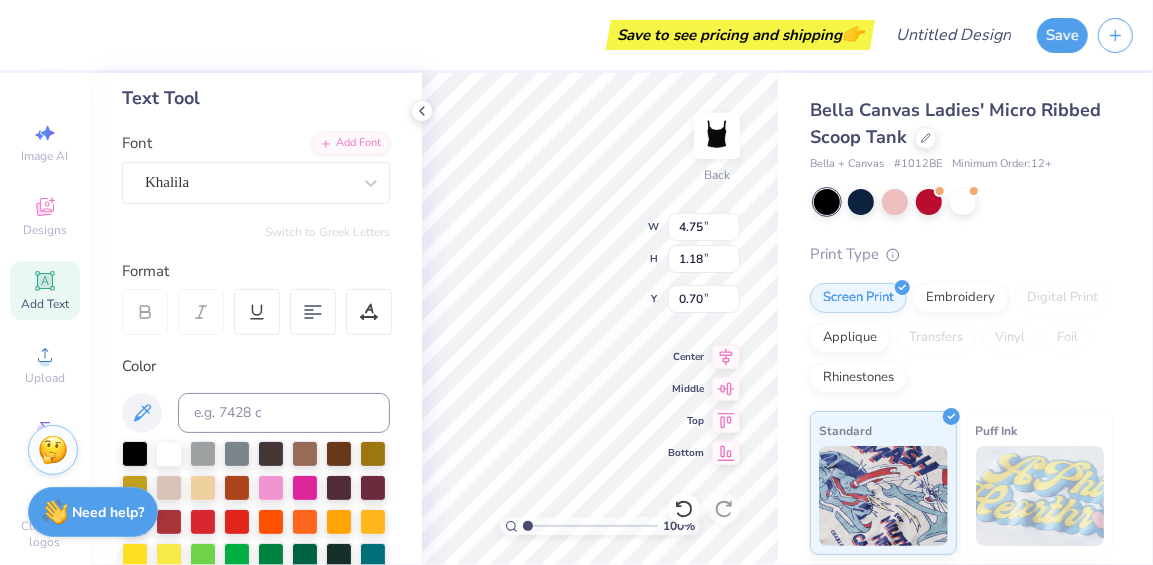 type on "6.35" 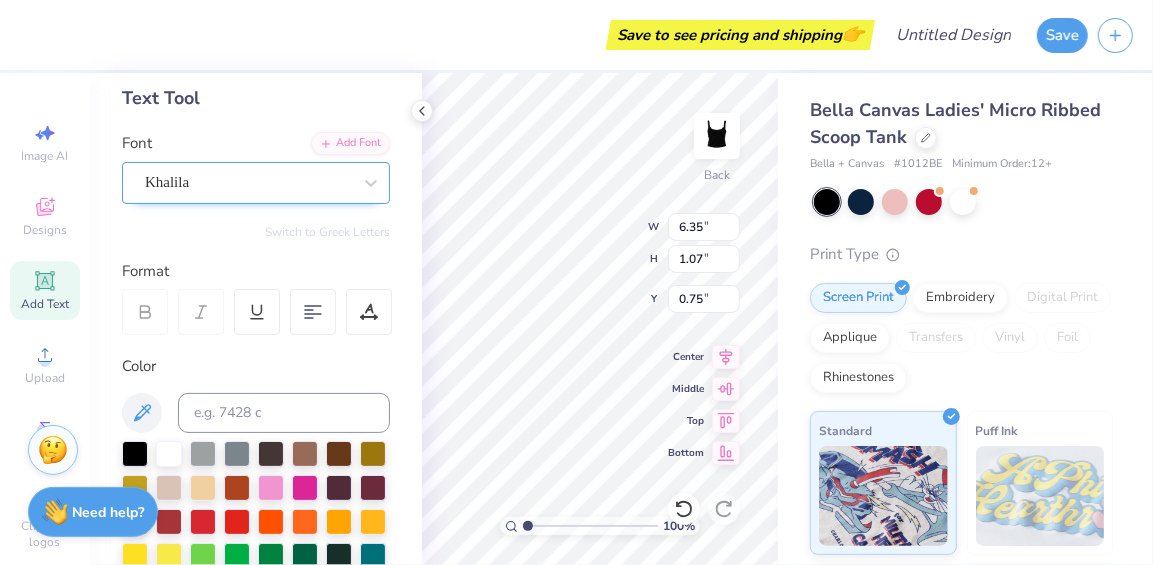 click on "Khalila" at bounding box center [248, 182] 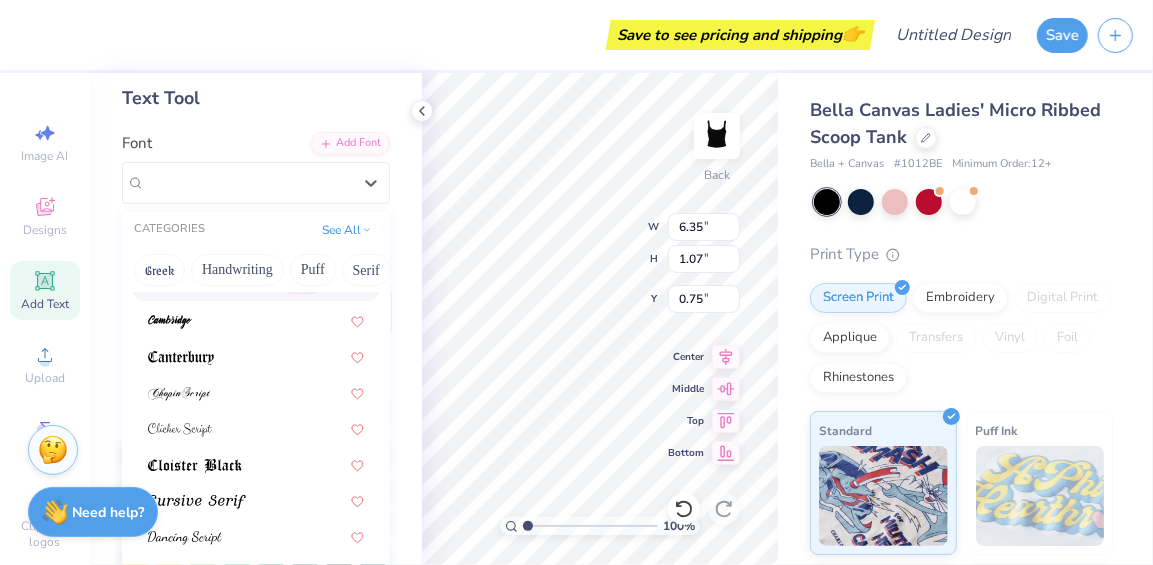 scroll, scrollTop: 273, scrollLeft: 0, axis: vertical 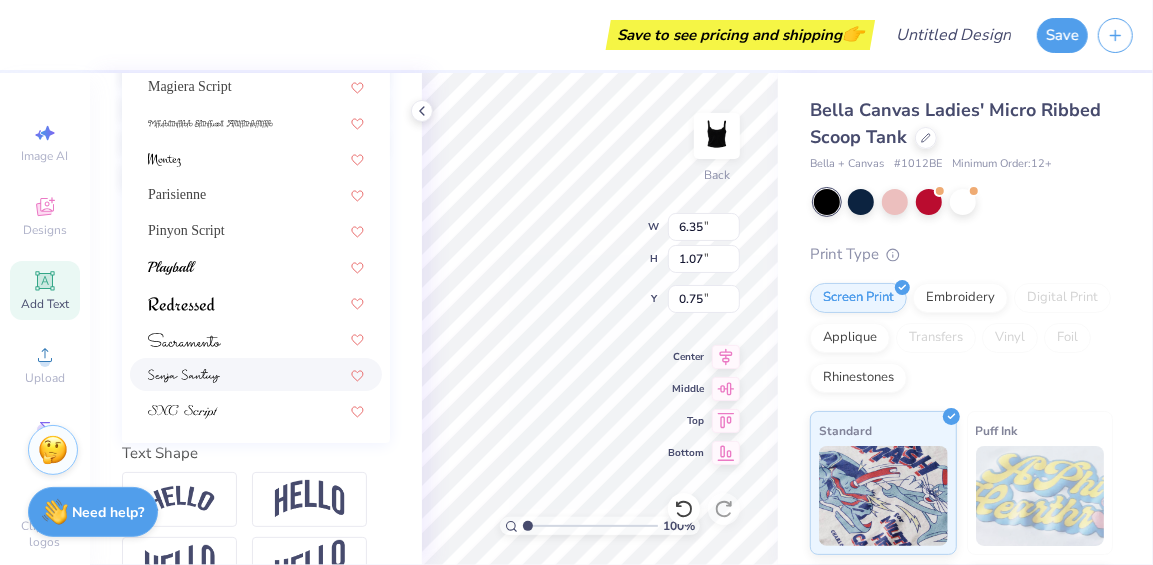 click at bounding box center (184, 374) 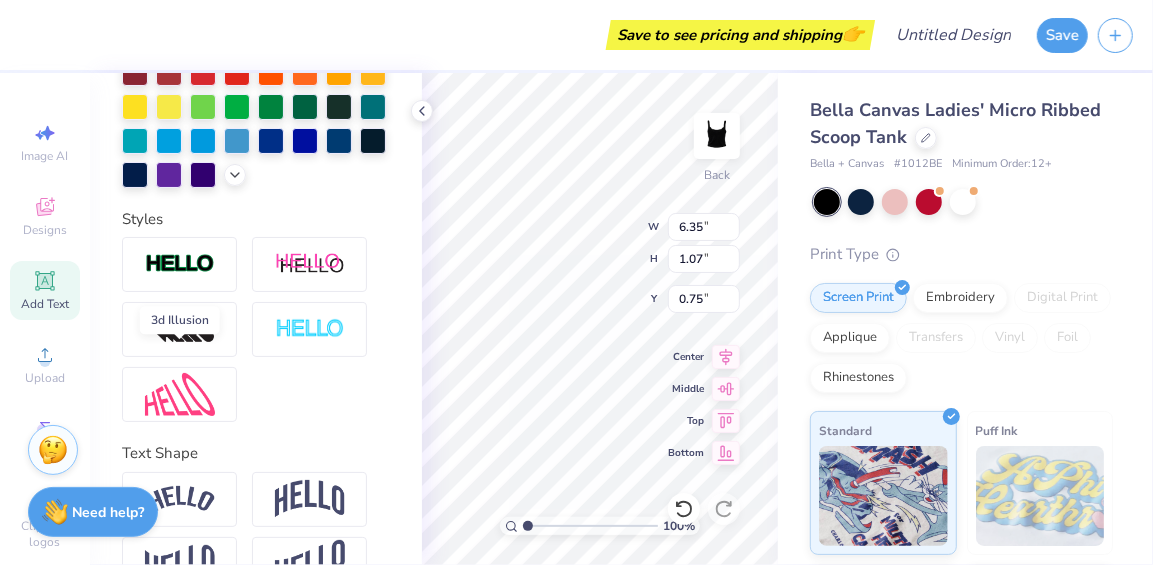 type on "5.05" 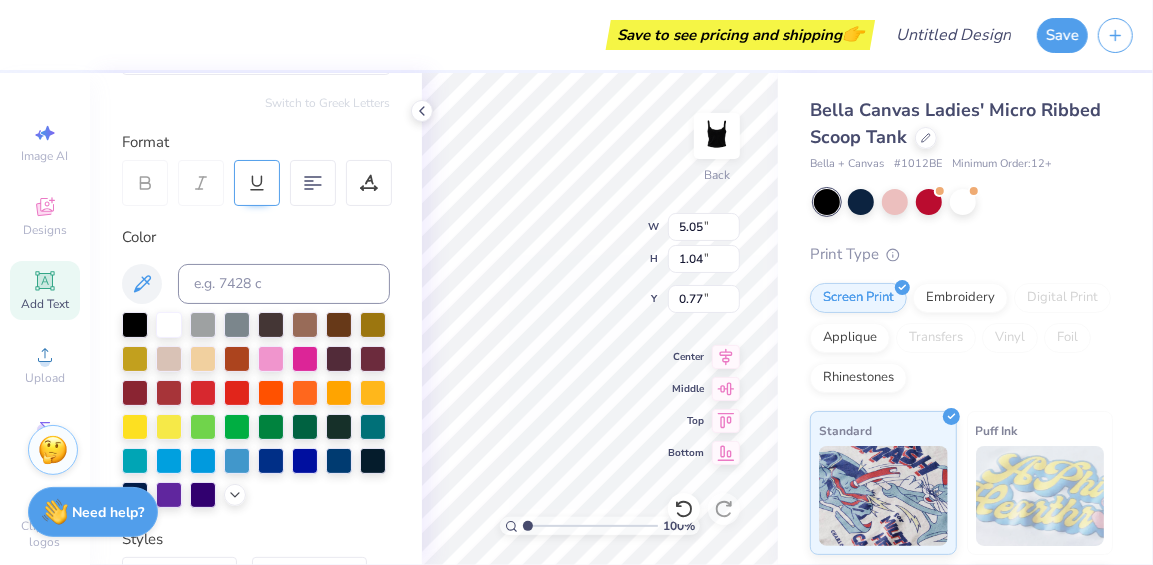 scroll, scrollTop: 35, scrollLeft: 0, axis: vertical 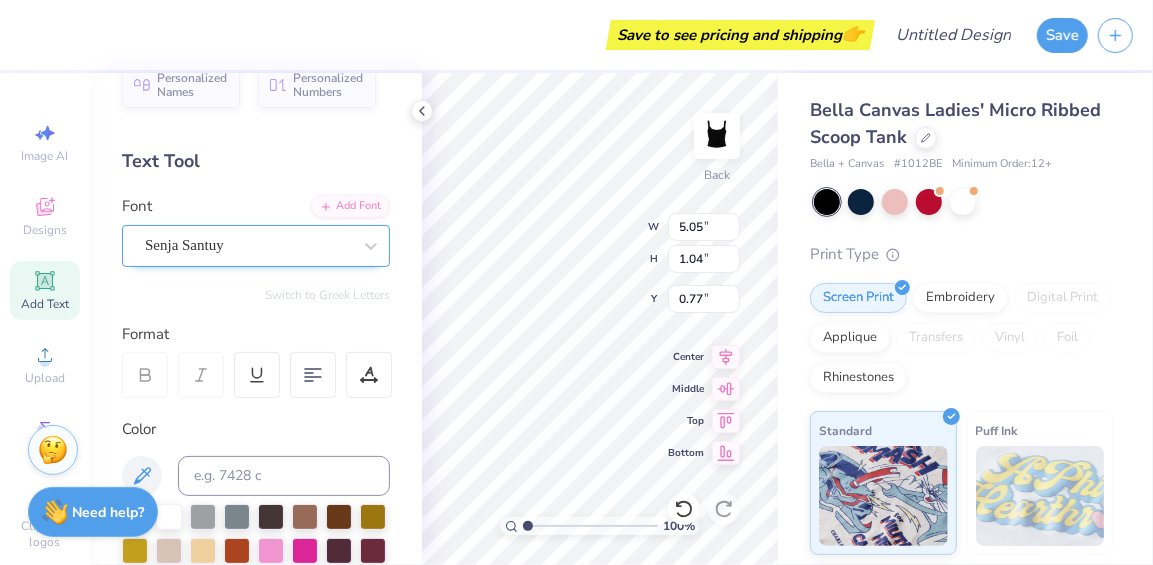 click on "Senja Santuy" at bounding box center (248, 245) 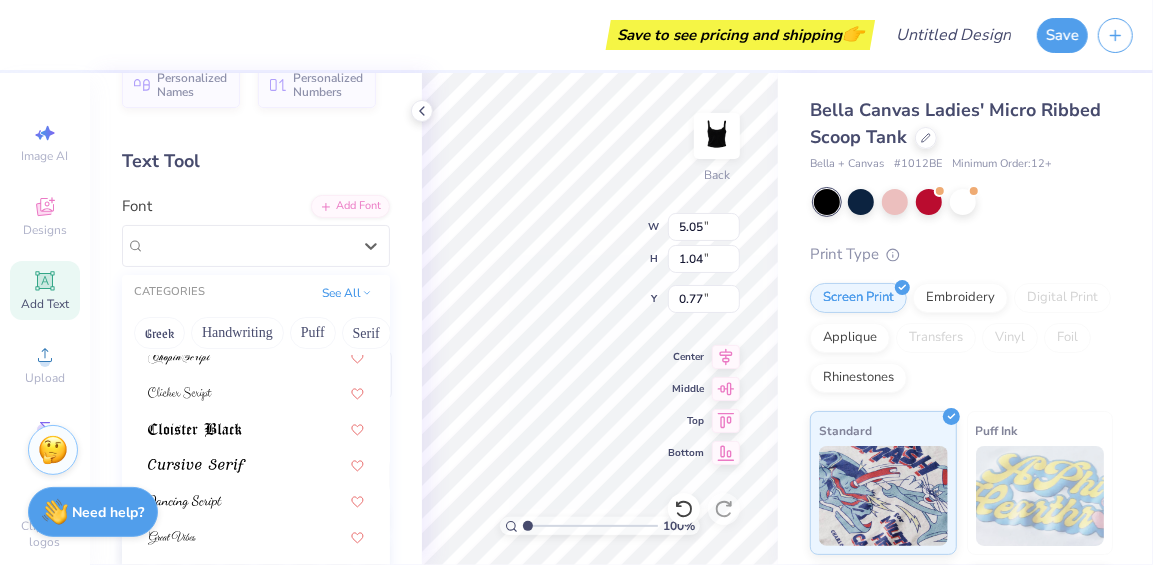 scroll, scrollTop: 489, scrollLeft: 0, axis: vertical 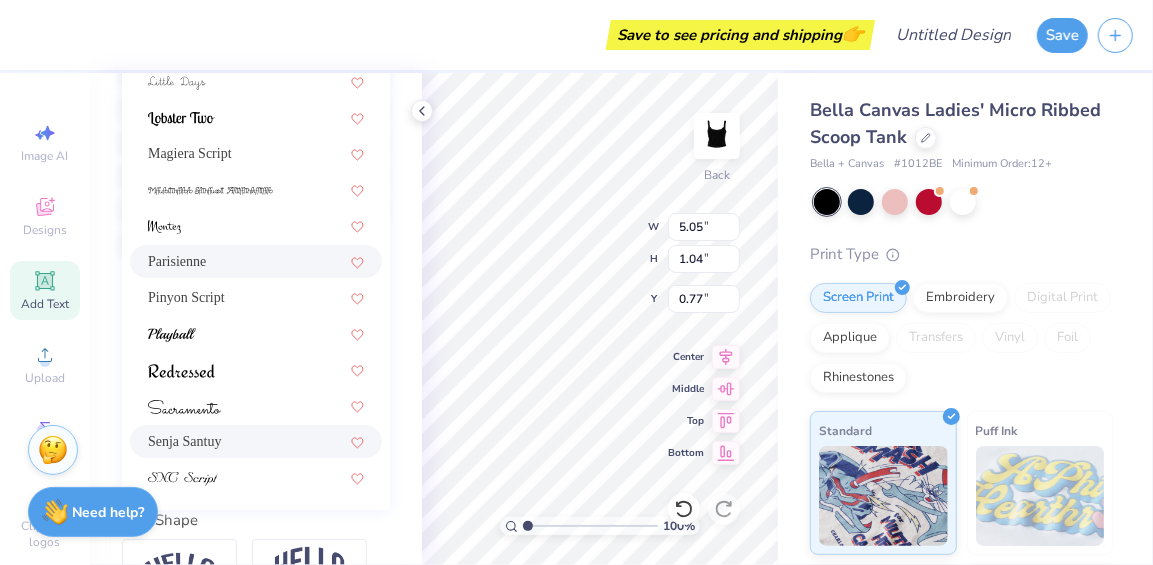 click on "Parisienne" at bounding box center (177, 261) 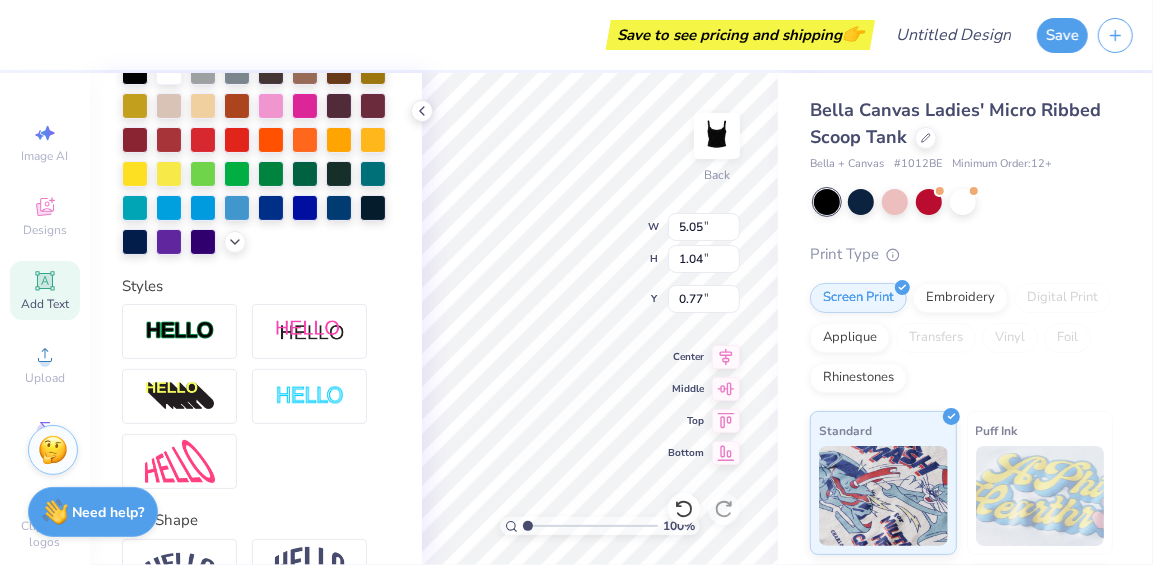 type on "4.75" 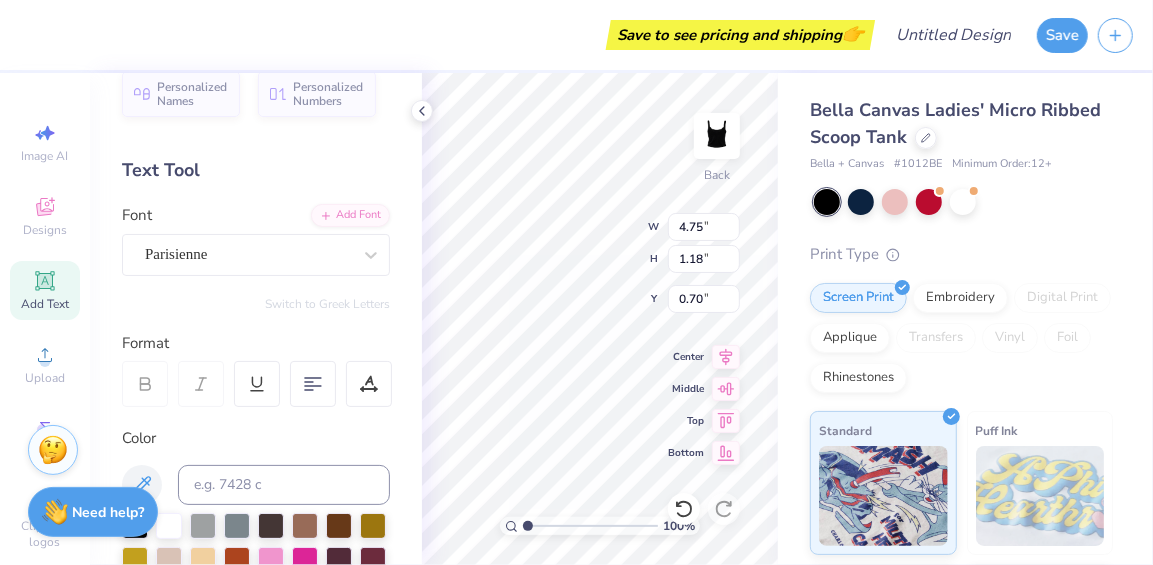 scroll, scrollTop: 26, scrollLeft: 0, axis: vertical 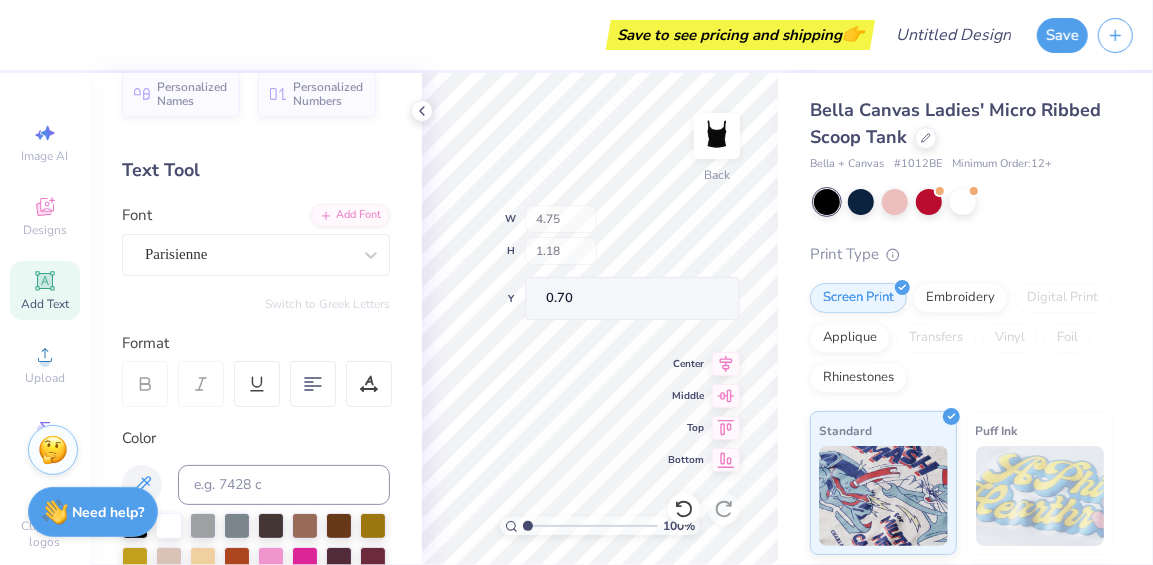 type on "0.82" 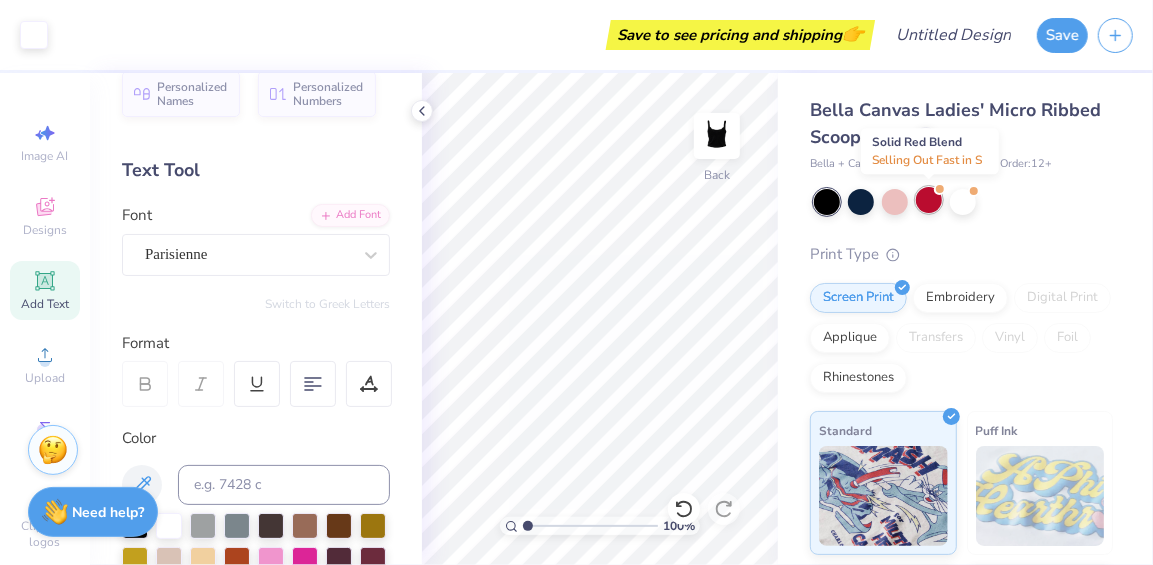 click at bounding box center [929, 200] 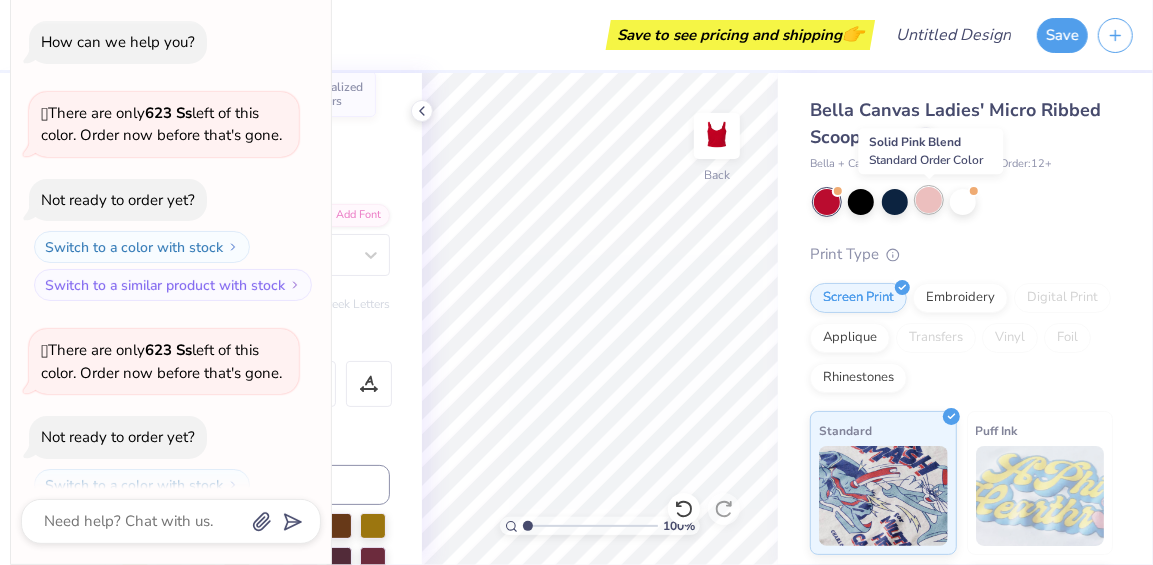 type on "x" 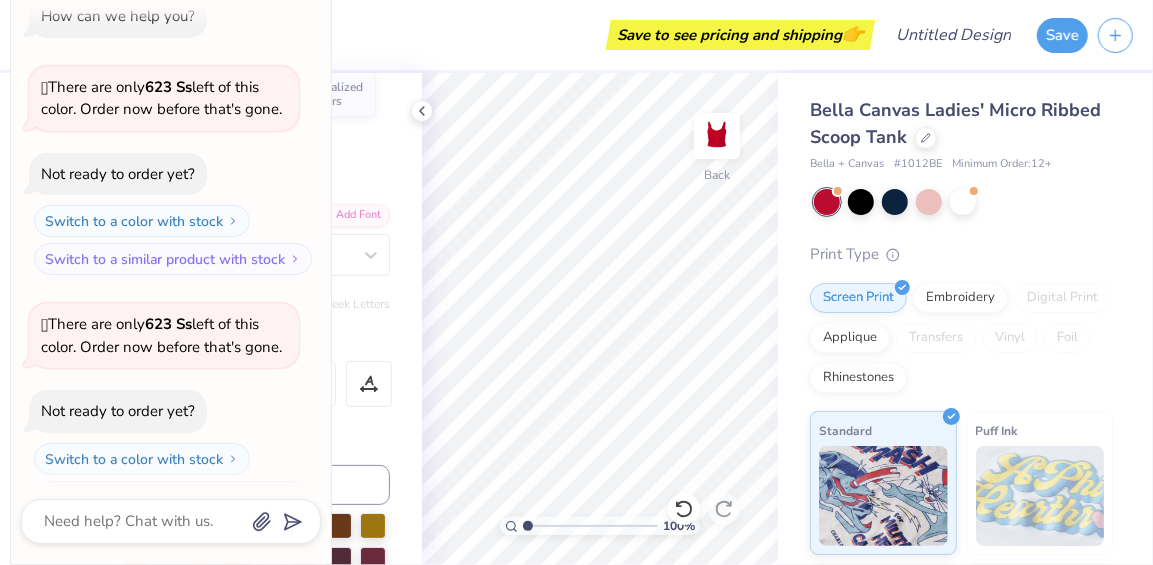scroll, scrollTop: 0, scrollLeft: 0, axis: both 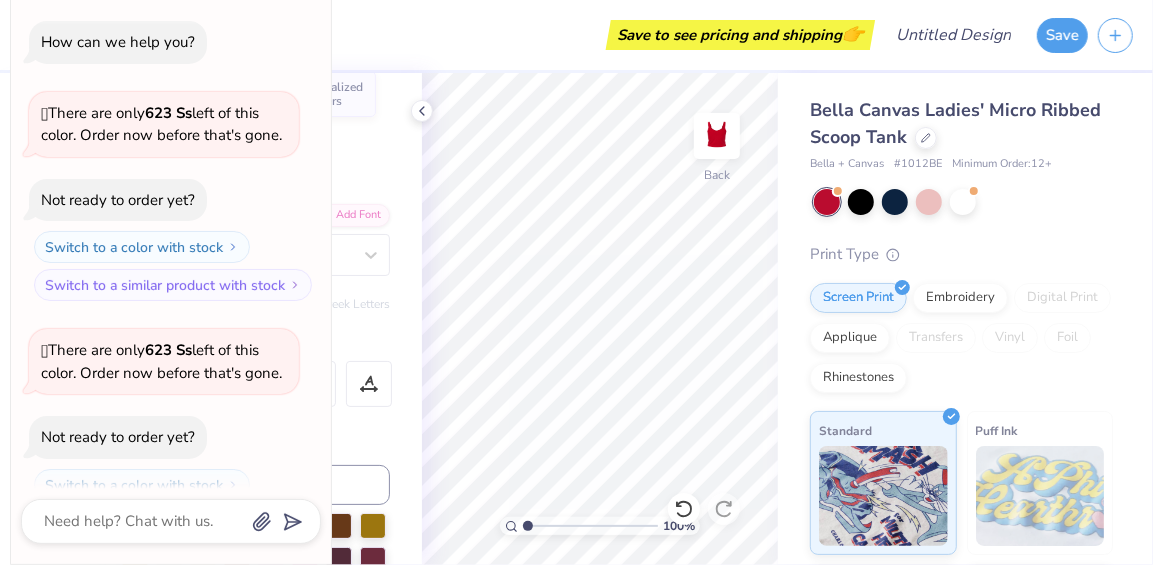 click on "How can we help you? 🫣 There are only  623 Ss  left of this color. Order now before that's gone. Not ready to order yet? Switch to a color with stock Switch to a similar product with stock 🫣 There are only  623 Ss  left of this color. Order now before that's gone. Not ready to order yet? Switch to a color with stock Switch to a similar product with stock" at bounding box center (171, 280) 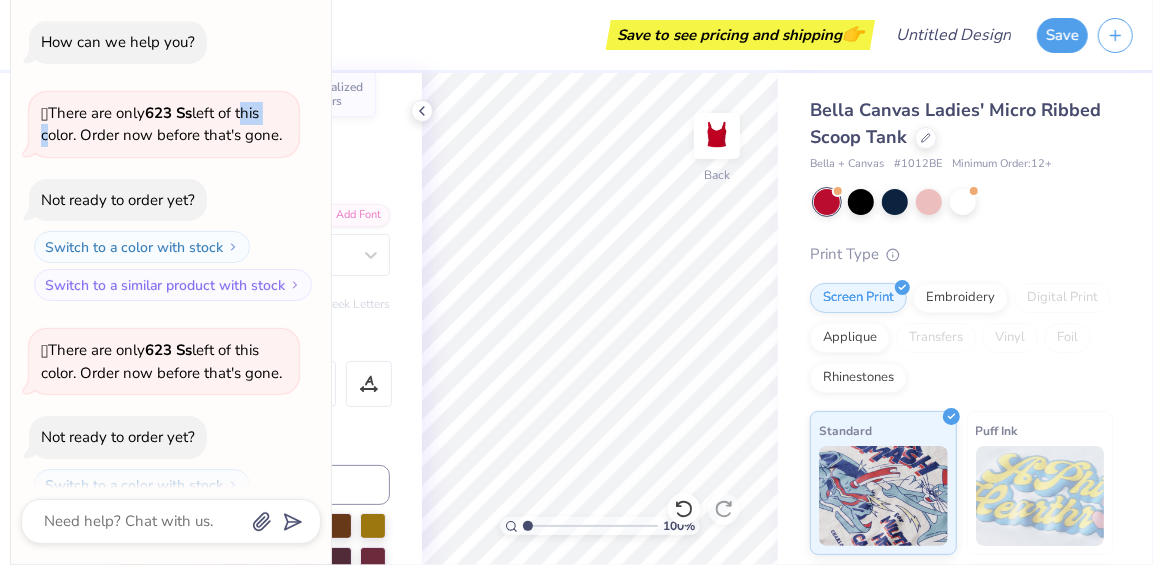 click on "How can we help you? 🫣 There are only  623 Ss  left of this color. Order now before that's gone. Not ready to order yet? Switch to a color with stock Switch to a similar product with stock 🫣 There are only  623 Ss  left of this color. Order now before that's gone. Not ready to order yet? Switch to a color with stock Switch to a similar product with stock" at bounding box center (171, 280) 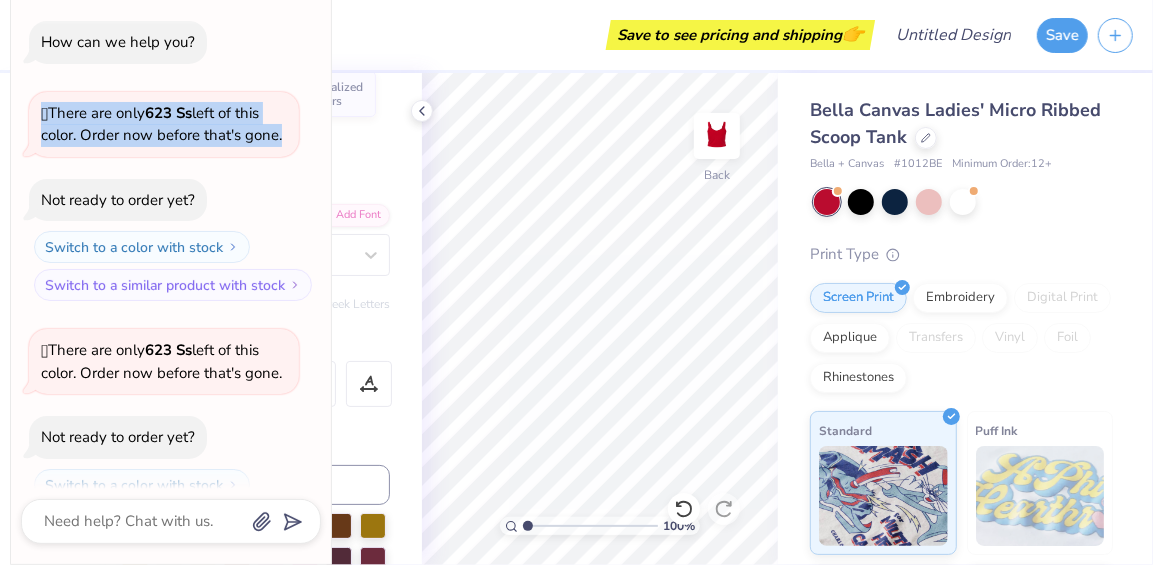 click on "How can we help you? 🫣 There are only  623 Ss  left of this color. Order now before that's gone. Not ready to order yet? Switch to a color with stock Switch to a similar product with stock 🫣 There are only  623 Ss  left of this color. Order now before that's gone. Not ready to order yet? Switch to a color with stock Switch to a similar product with stock" at bounding box center [171, 280] 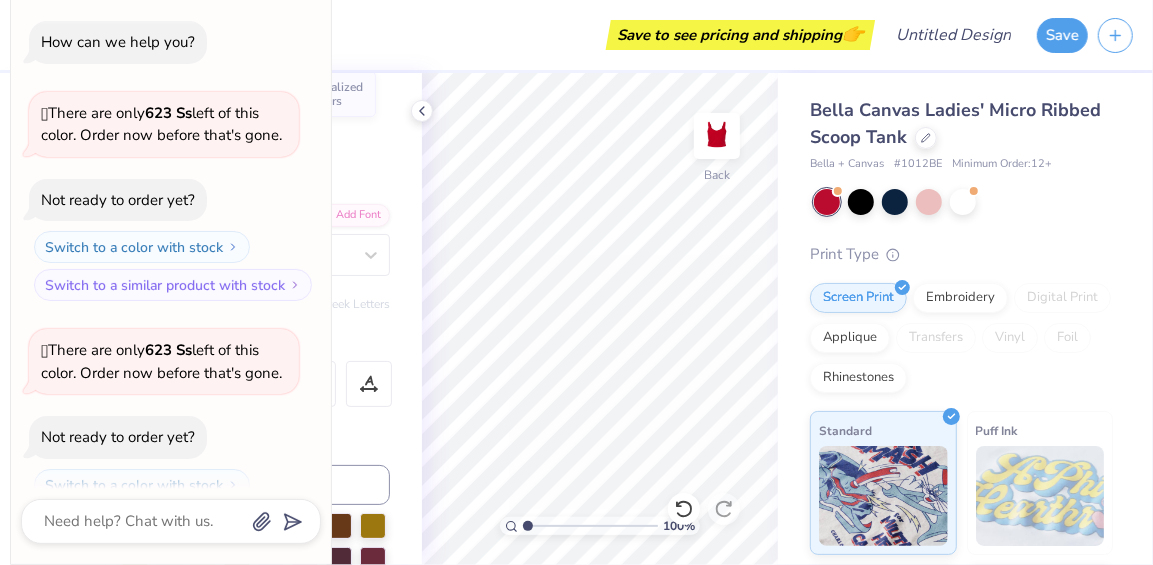 drag, startPoint x: 308, startPoint y: 38, endPoint x: 462, endPoint y: 38, distance: 154 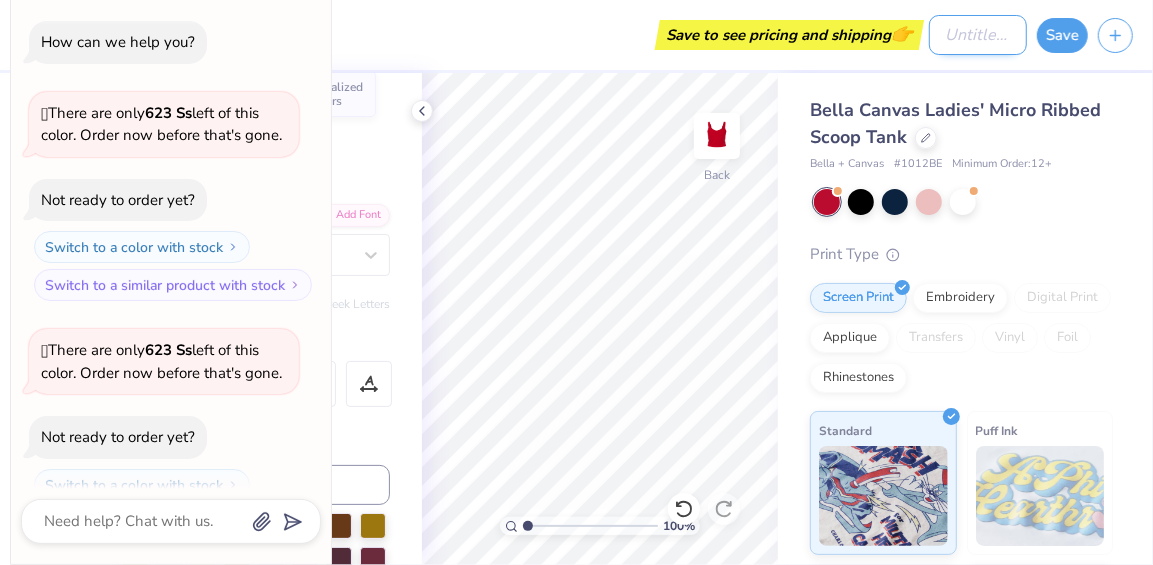 click on "Design Title" at bounding box center (978, 35) 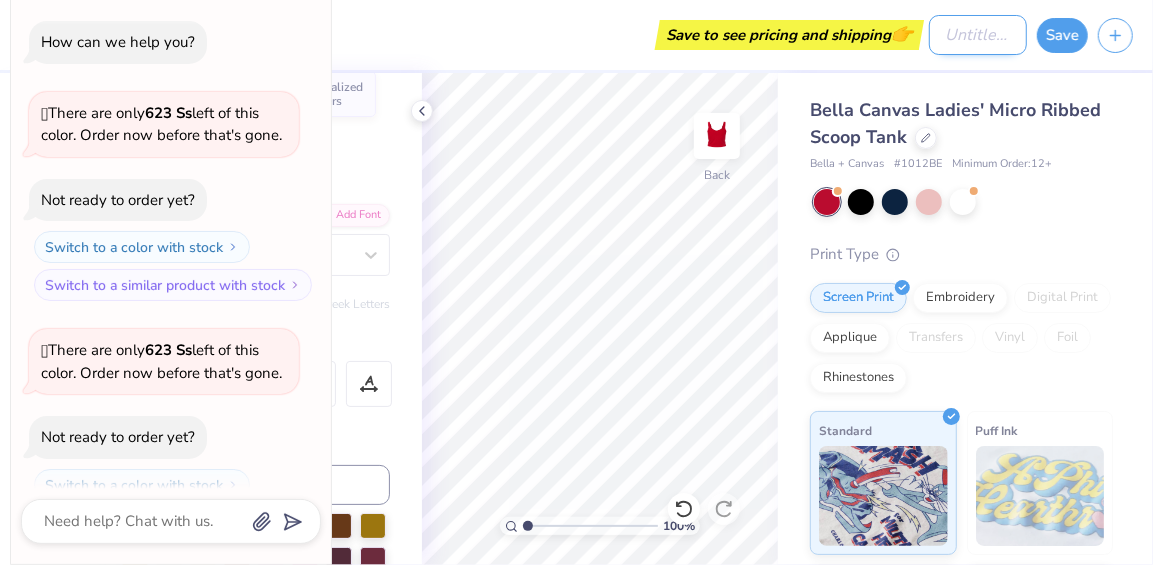 type on "F" 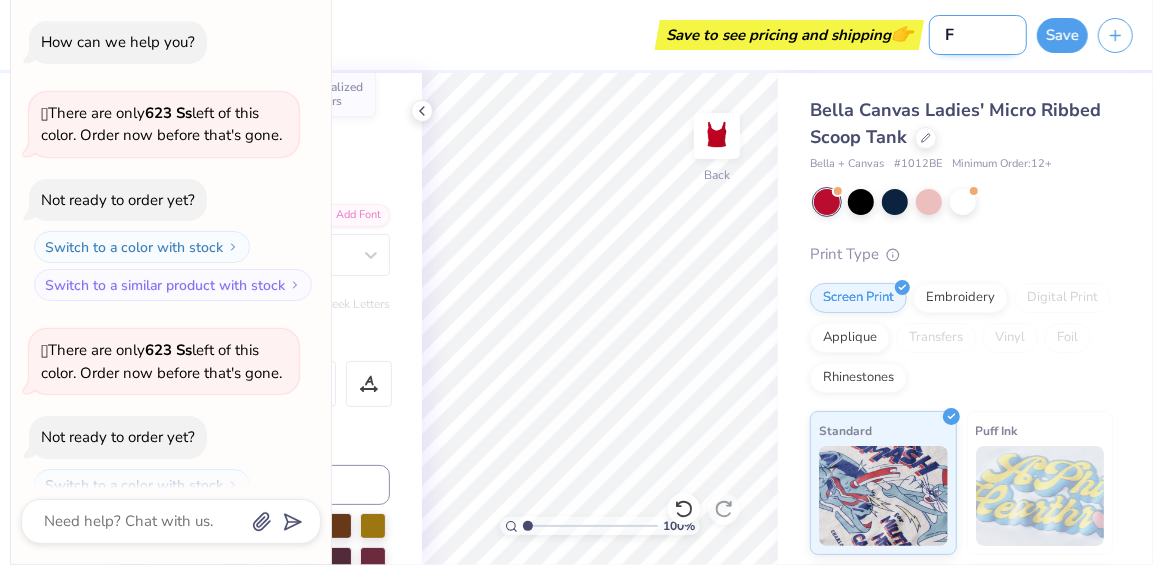 type on "F1" 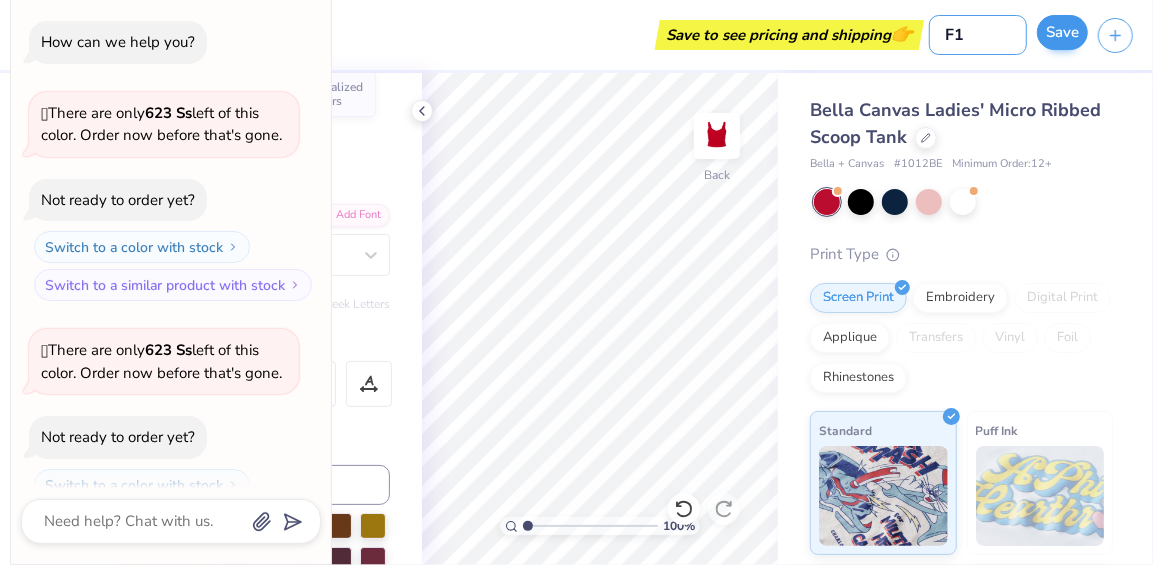 type on "F1" 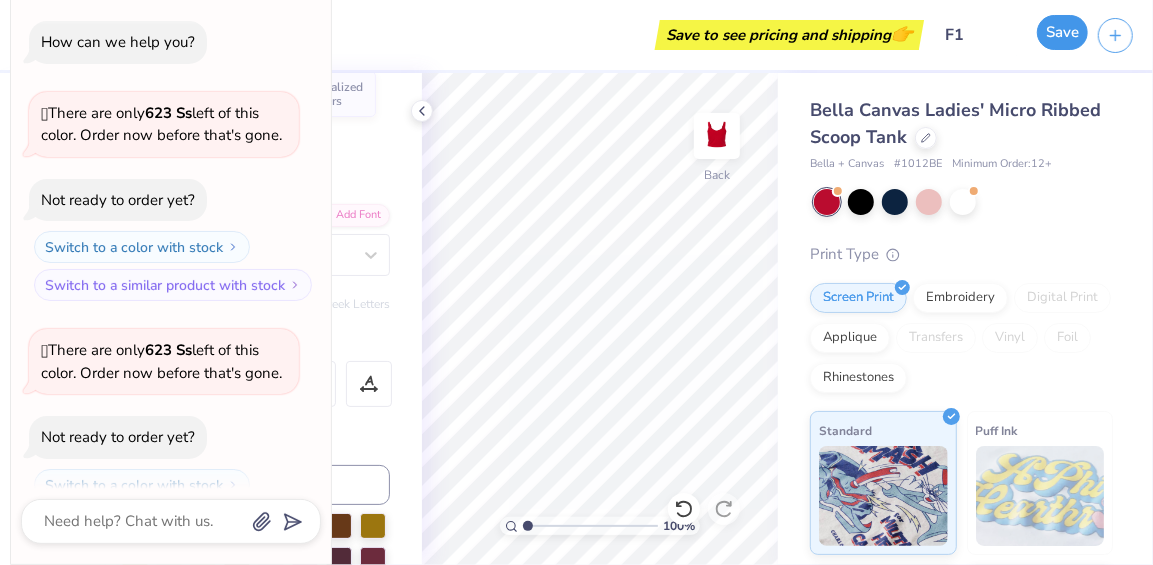 click on "Save" at bounding box center (1062, 32) 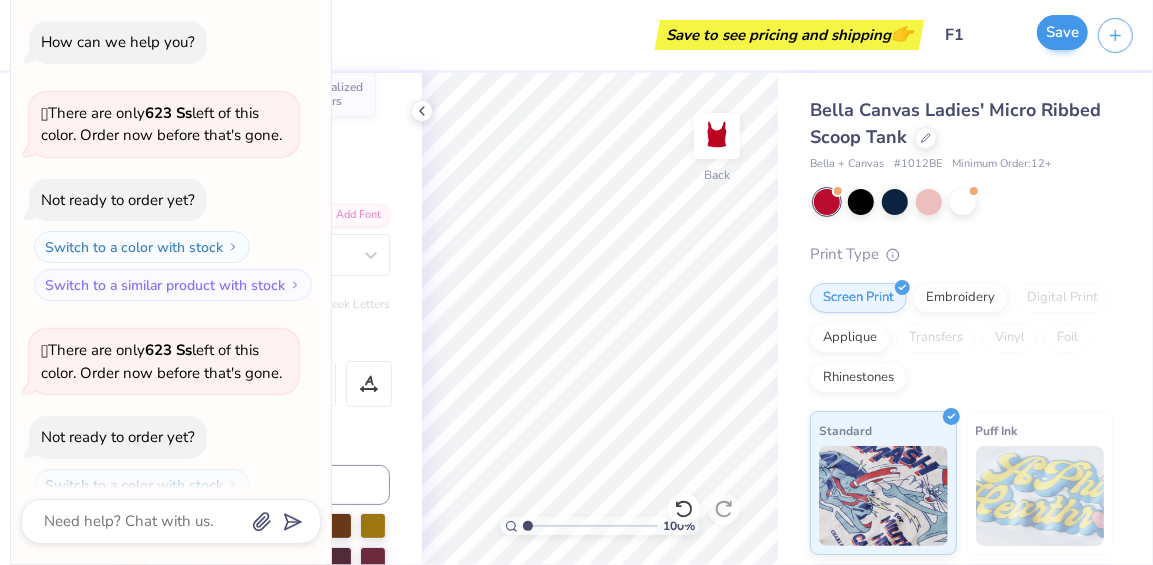 type on "x" 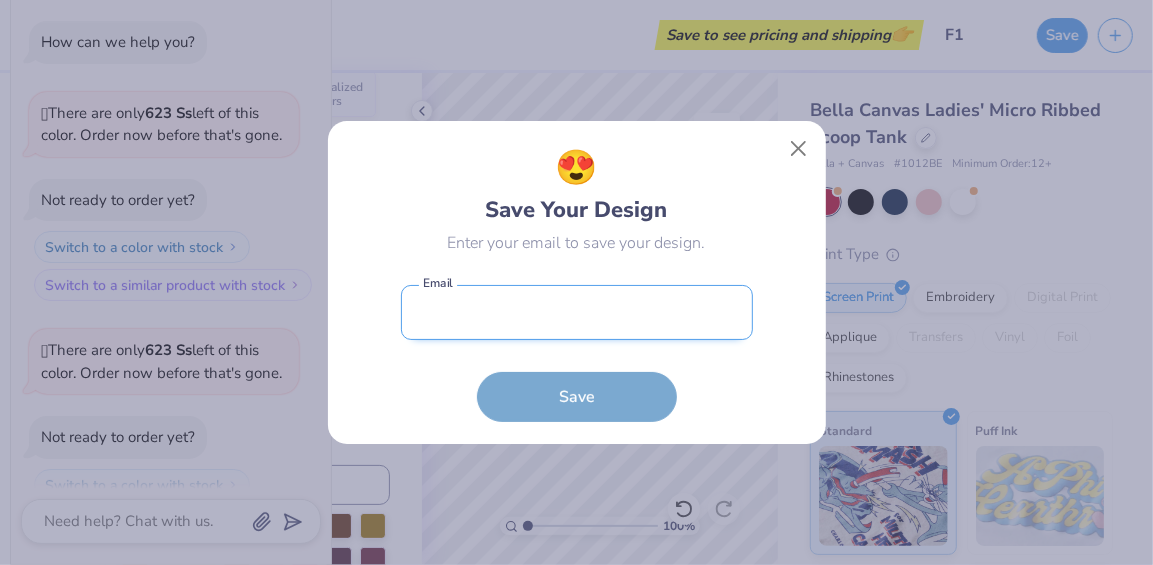 click at bounding box center [577, 312] 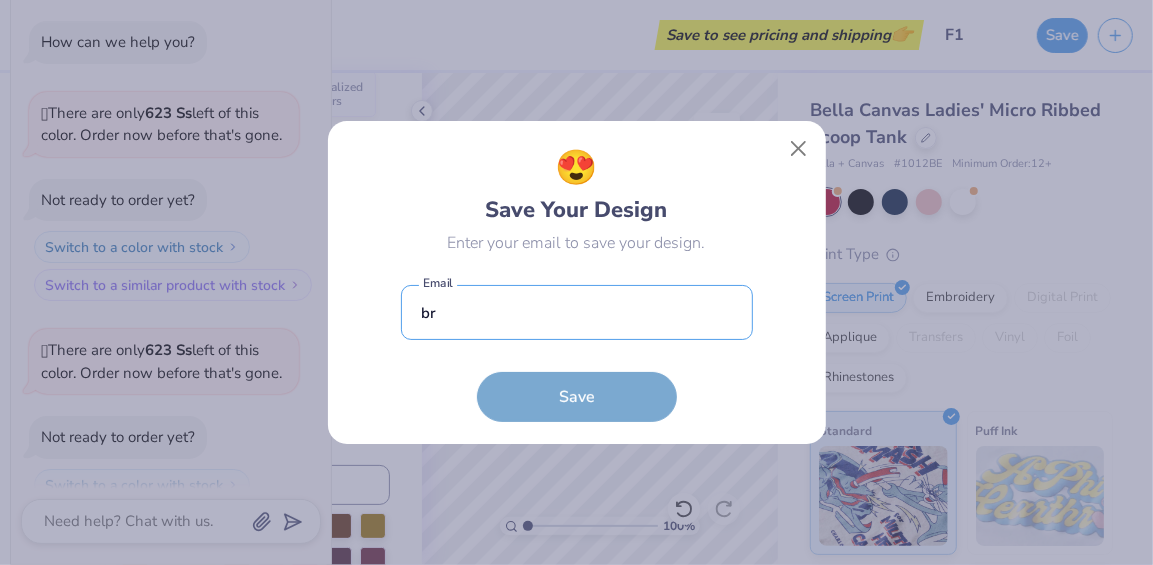 type on "b" 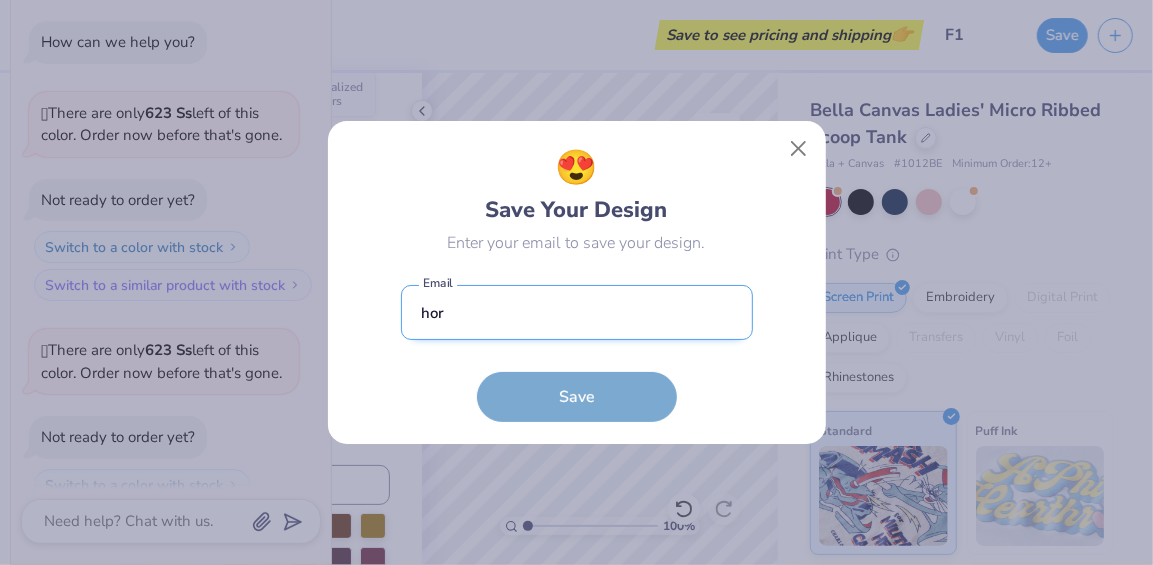 type on "[EMAIL]" 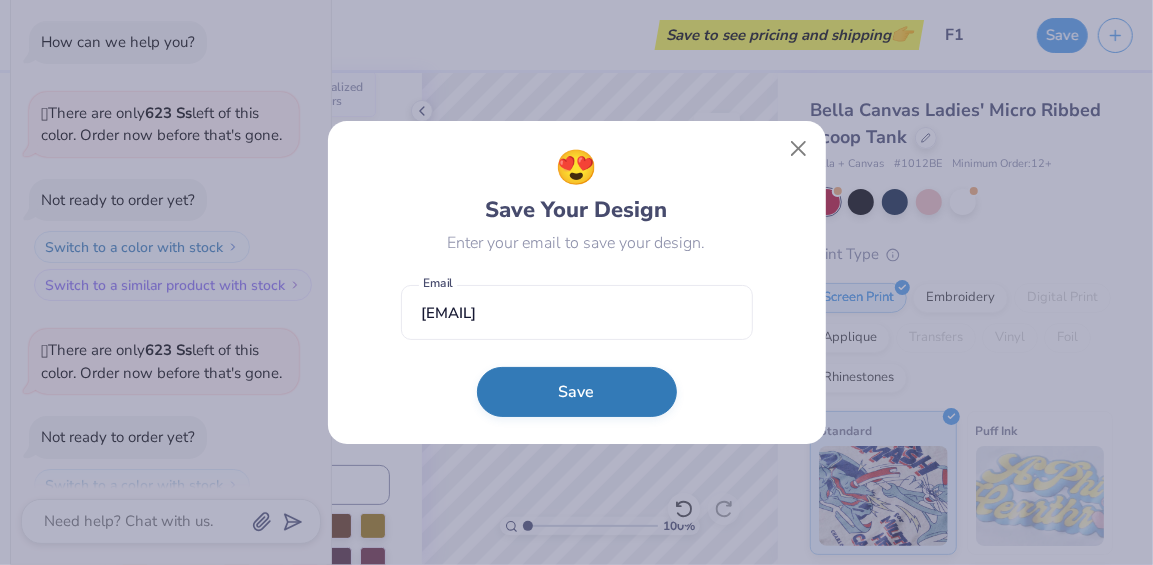 click on "Save" at bounding box center (577, 392) 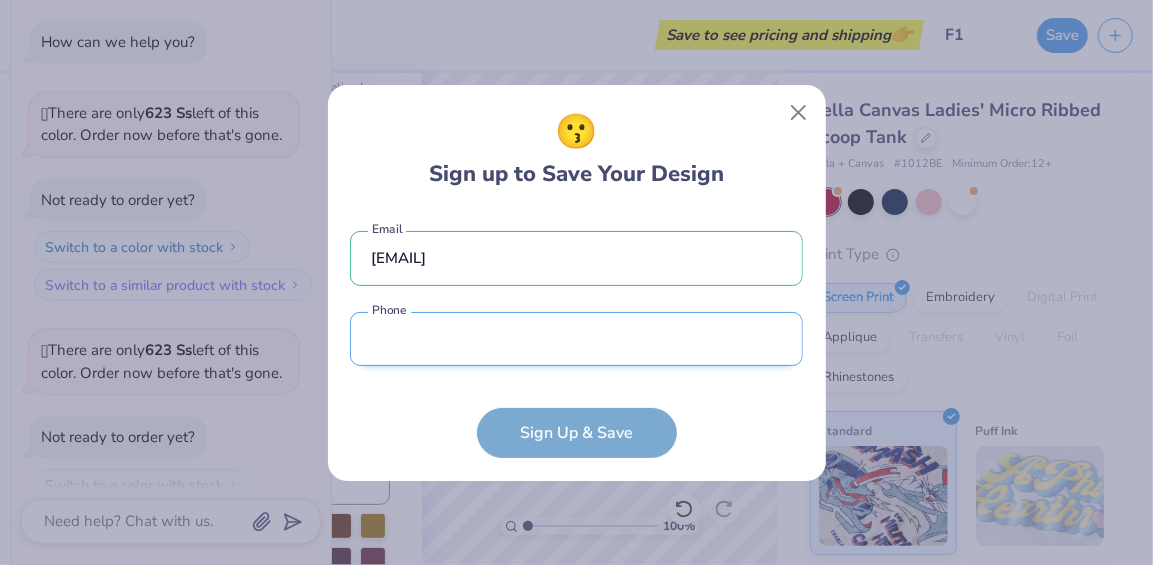 click at bounding box center [576, 339] 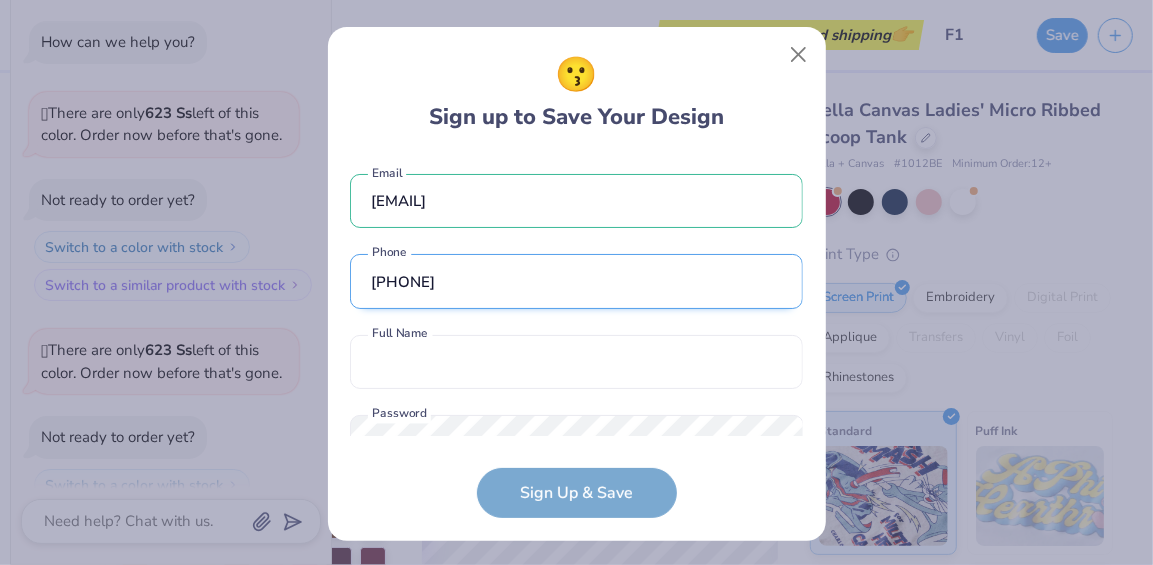 scroll, scrollTop: 68, scrollLeft: 0, axis: vertical 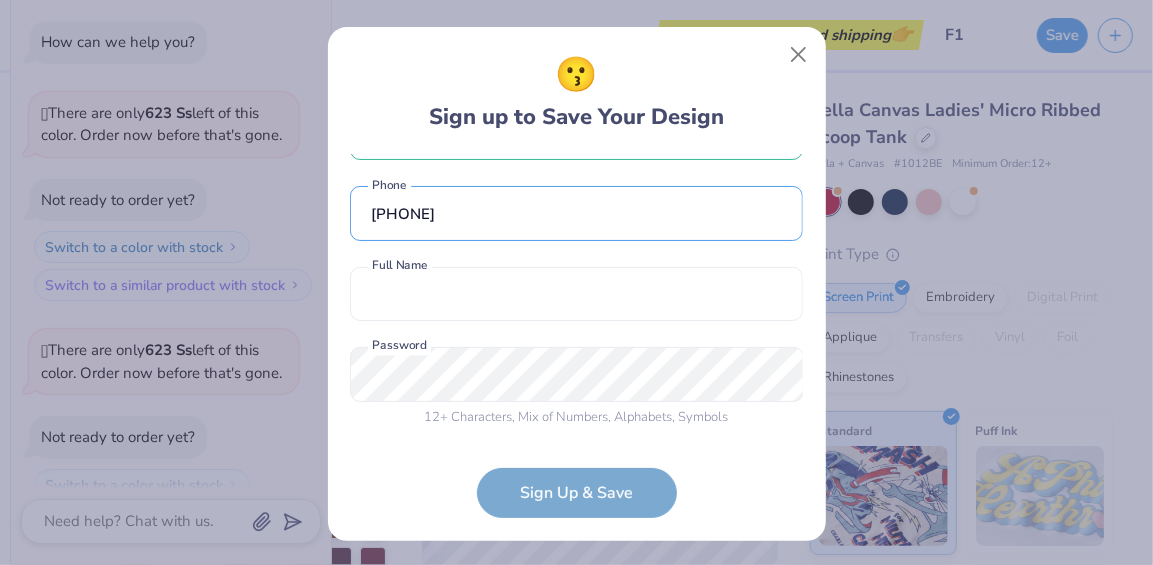 type on "[PHONE]" 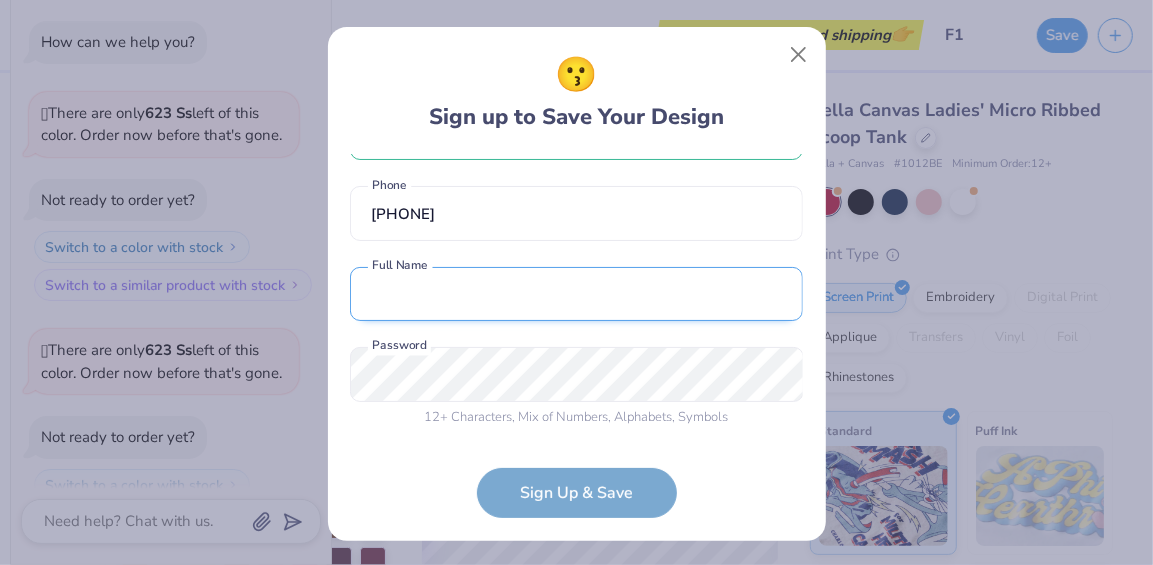 click at bounding box center [576, 294] 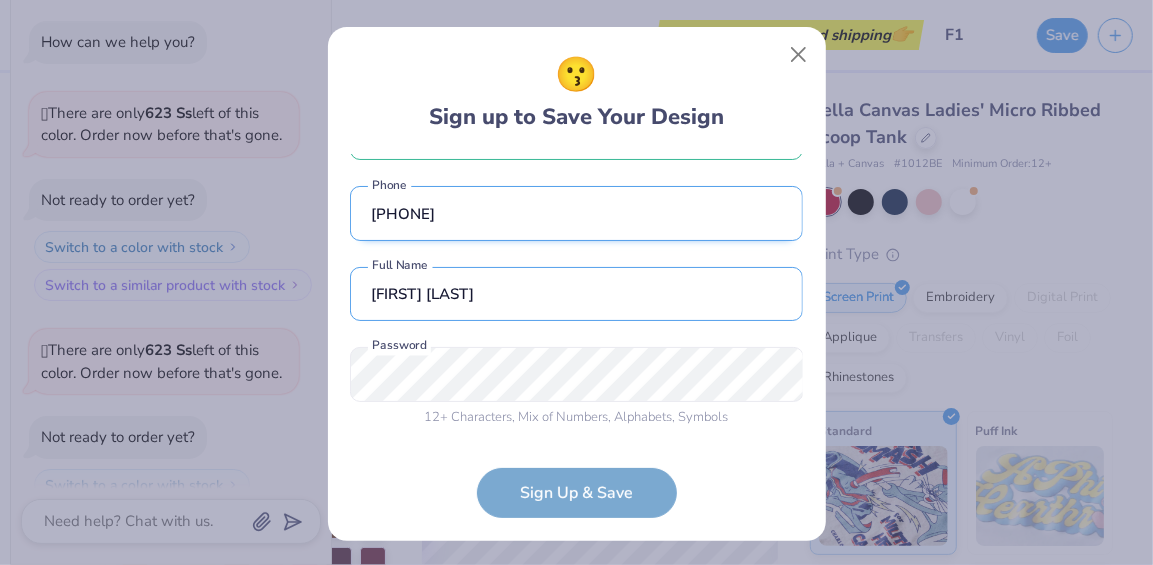 type on "[FIRST] [LAST]" 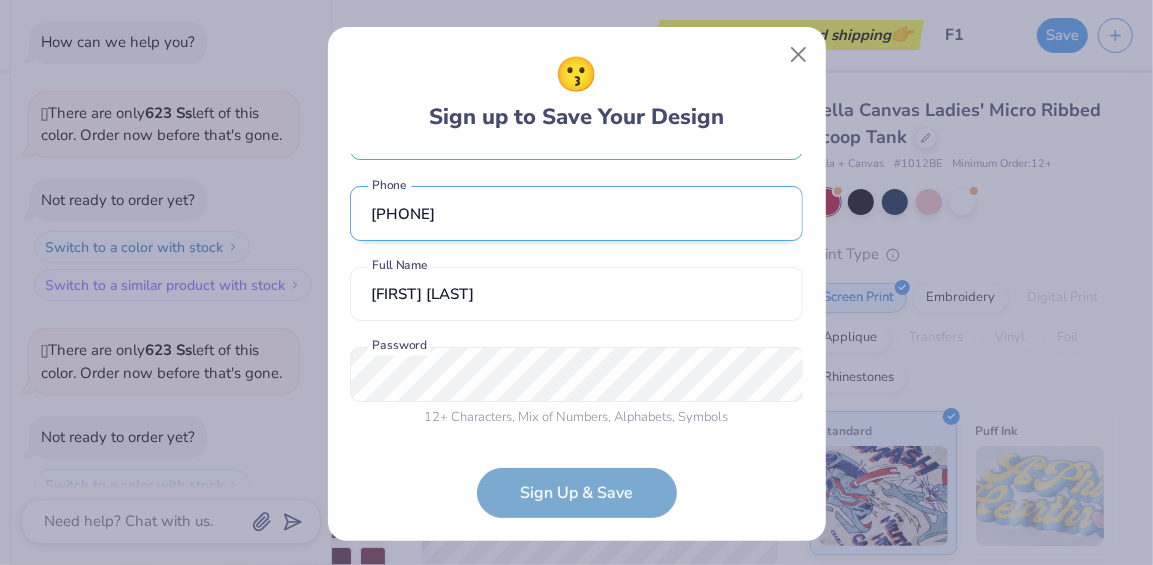 click on "[PHONE]" at bounding box center (576, 213) 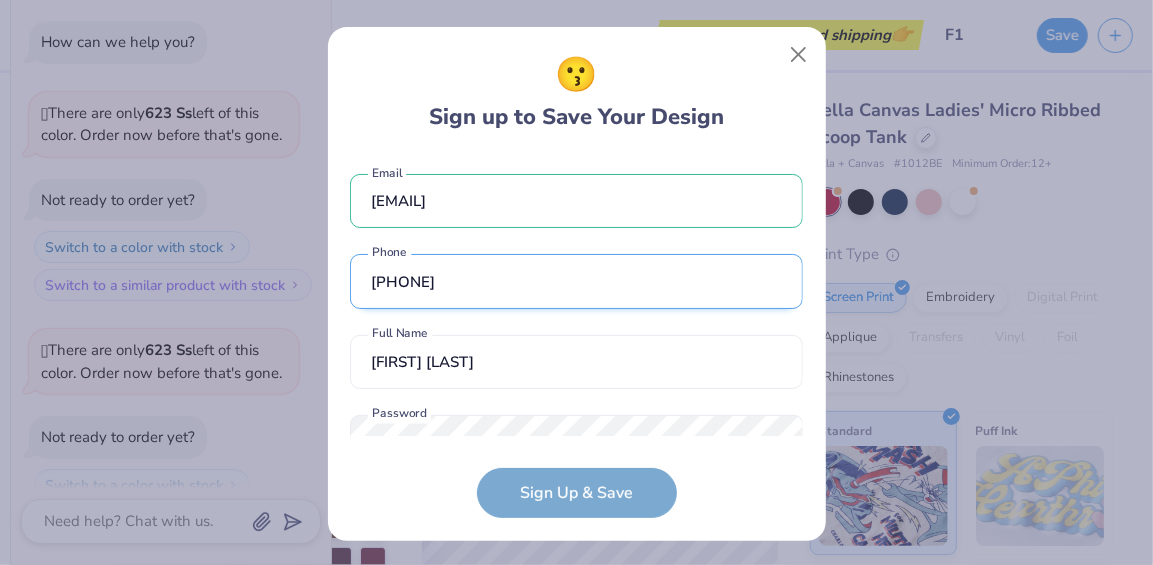 scroll, scrollTop: 68, scrollLeft: 0, axis: vertical 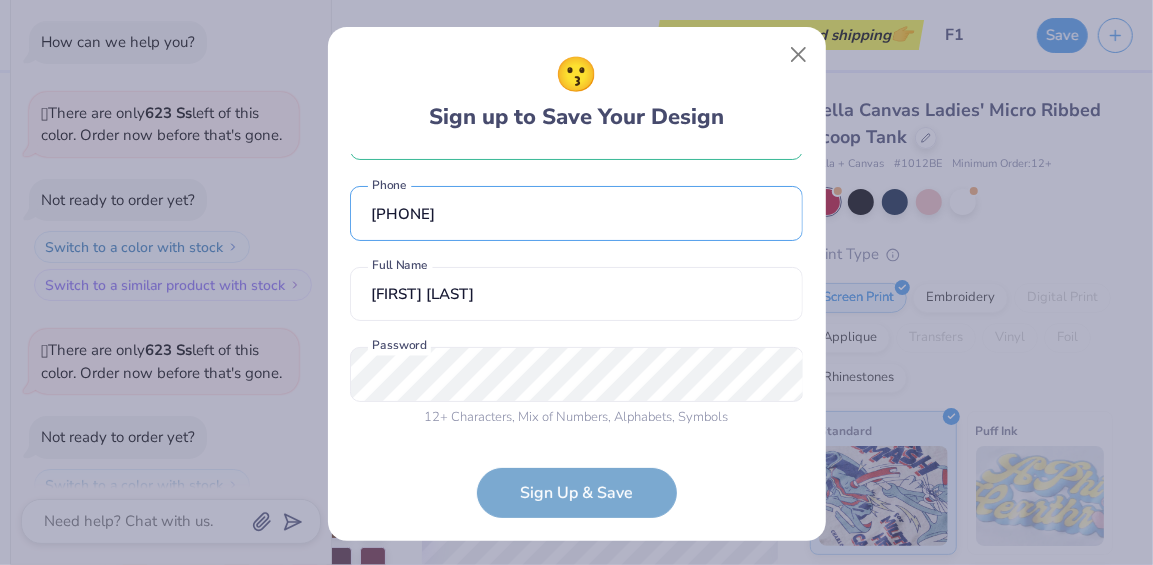 type on "[PHONE]" 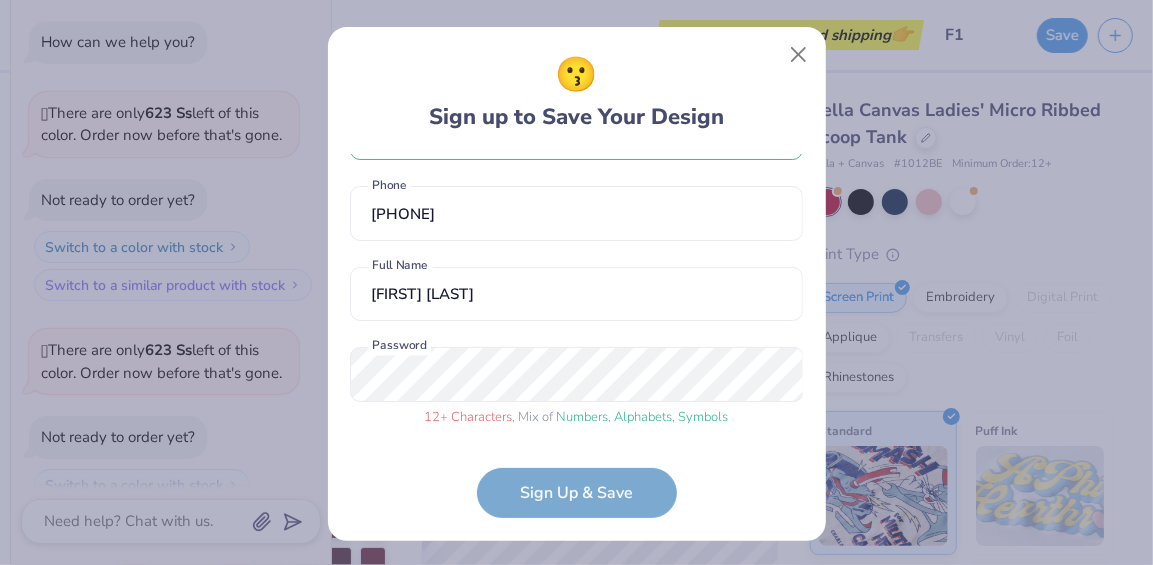 click on "[EMAIL] Email [PHONE] Phone [FIRST] [LAST] Full Name 12 + Characters , Mix of   Numbers ,   Alphabets ,   Symbols Password Sign Up & Save" at bounding box center [576, 336] 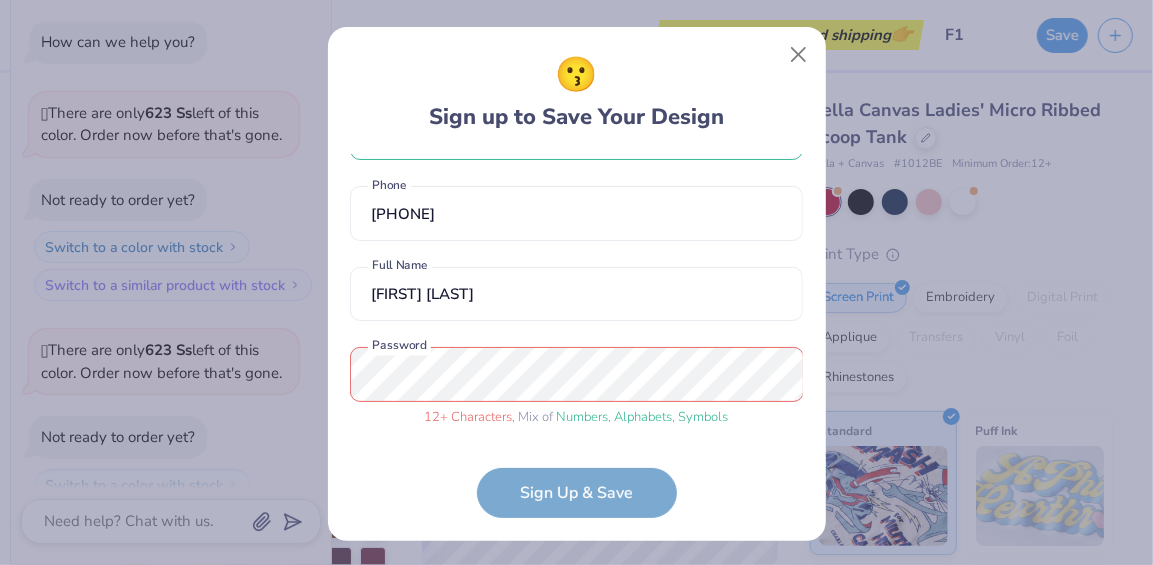click on "😗 Sign up to Save Your Design [EMAIL] Email [PHONE] Phone [FIRST] [LAST] Full Name 12 + Characters , Mix of   Numbers ,   Alphabets ,   Symbols Password Sign Up & Save" at bounding box center (576, 282) 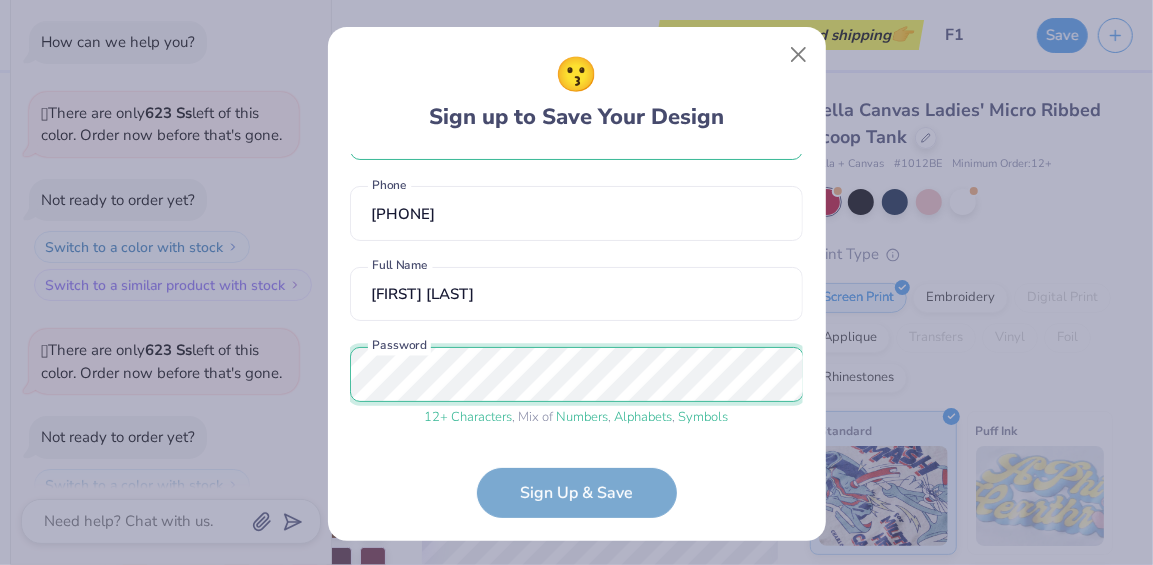 scroll, scrollTop: 144, scrollLeft: 0, axis: vertical 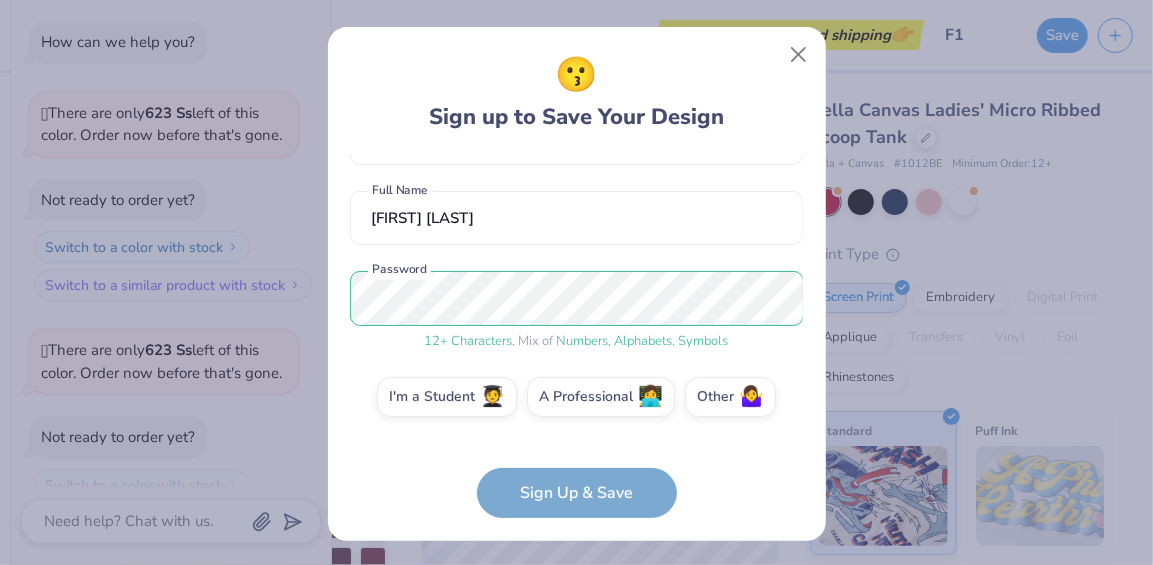 click on "[EMAIL] Email [PHONE] Phone [FIRST] [LAST] Full Name 12 + Characters , Mix of   Numbers ,   Alphabets ,   Symbols Password I'm a Student 🧑‍🎓 A Professional 👩‍💻 Other 🤷‍♀️ Sign Up & Save" at bounding box center (576, 336) 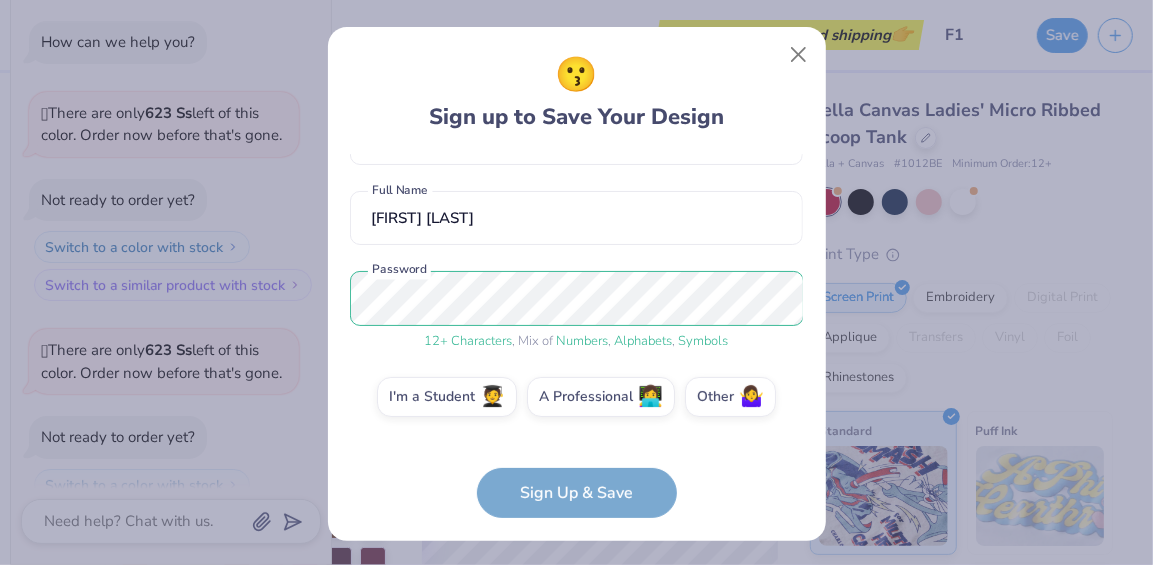 click on "[EMAIL] Email [PHONE] Phone [FIRST] [LAST] Full Name 12 + Characters , Mix of   Numbers ,   Alphabets ,   Symbols Password I'm a Student 🧑‍🎓 A Professional 👩‍💻 Other 🤷‍♀️ Sign Up & Save" at bounding box center [576, 336] 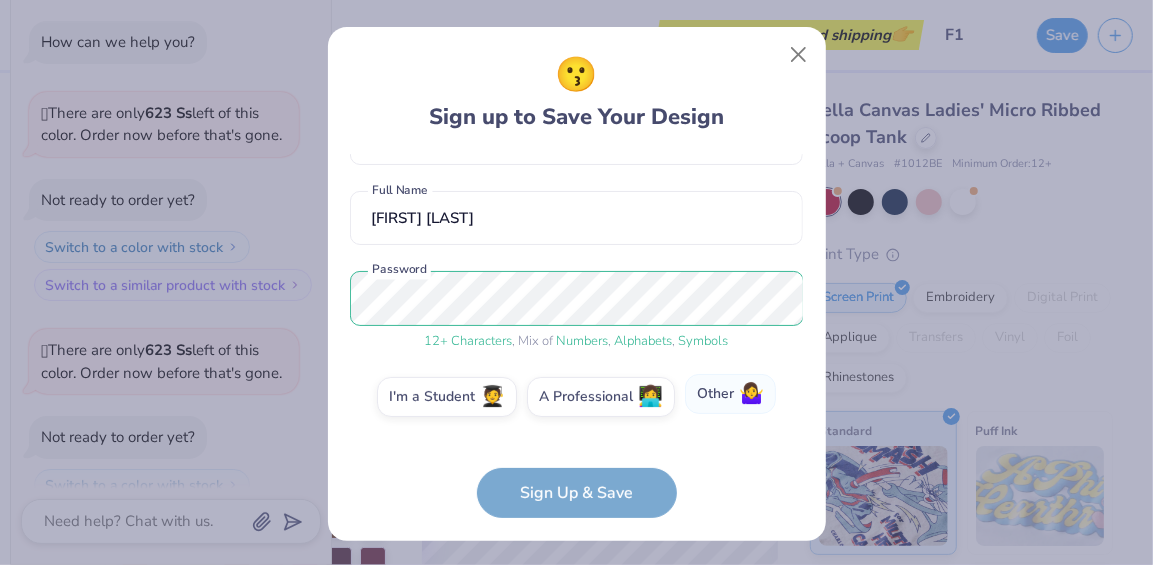 click on "Other 🤷‍♀️" at bounding box center (730, 394) 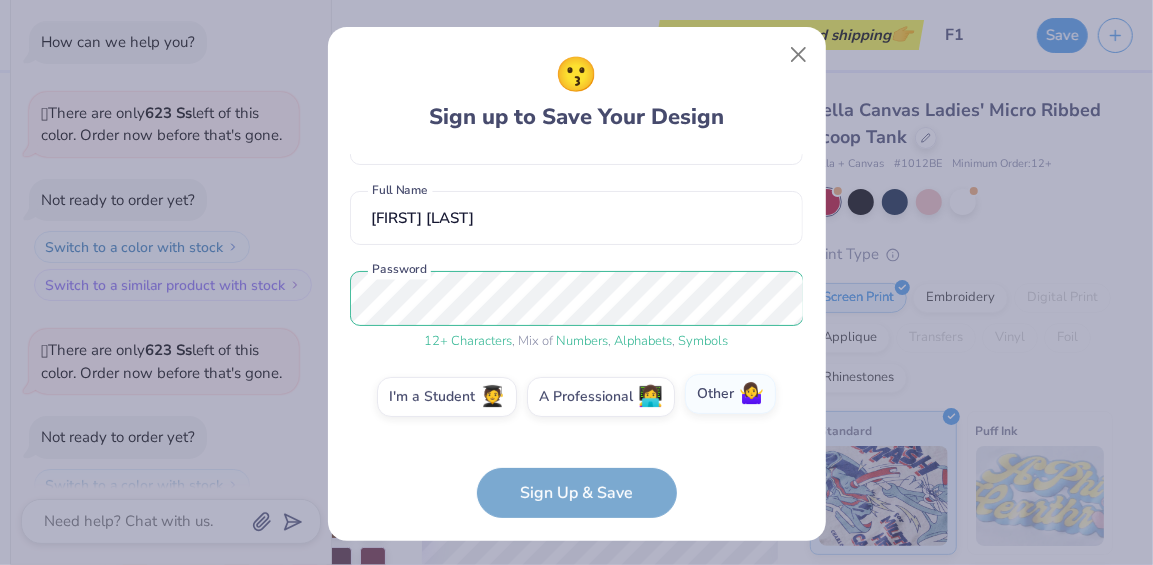 click on "Other 🤷‍♀️" at bounding box center [576, 546] 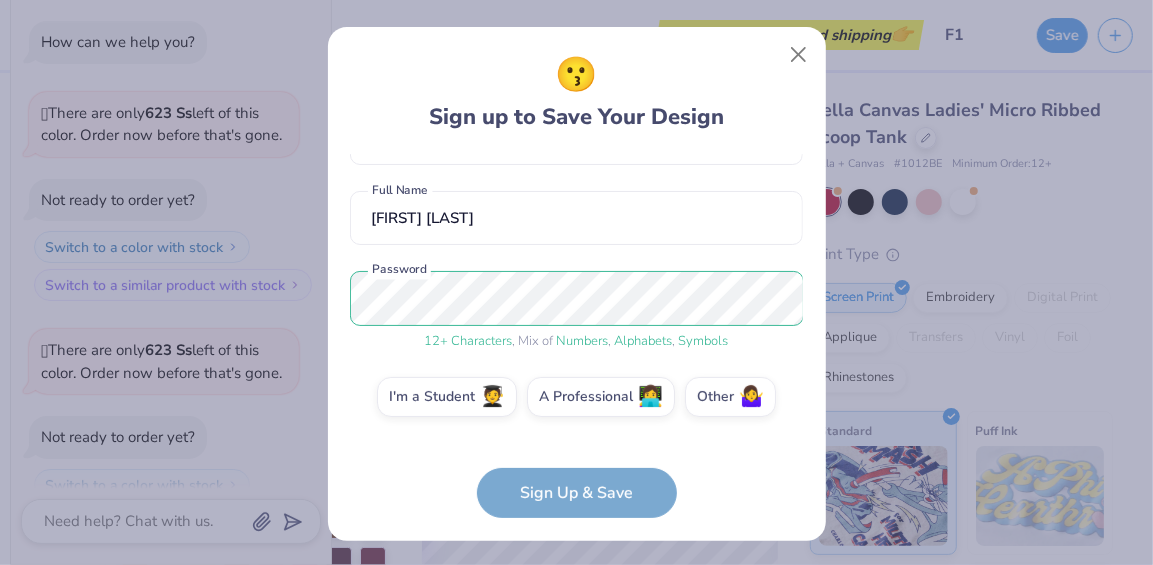 scroll, scrollTop: 12, scrollLeft: 0, axis: vertical 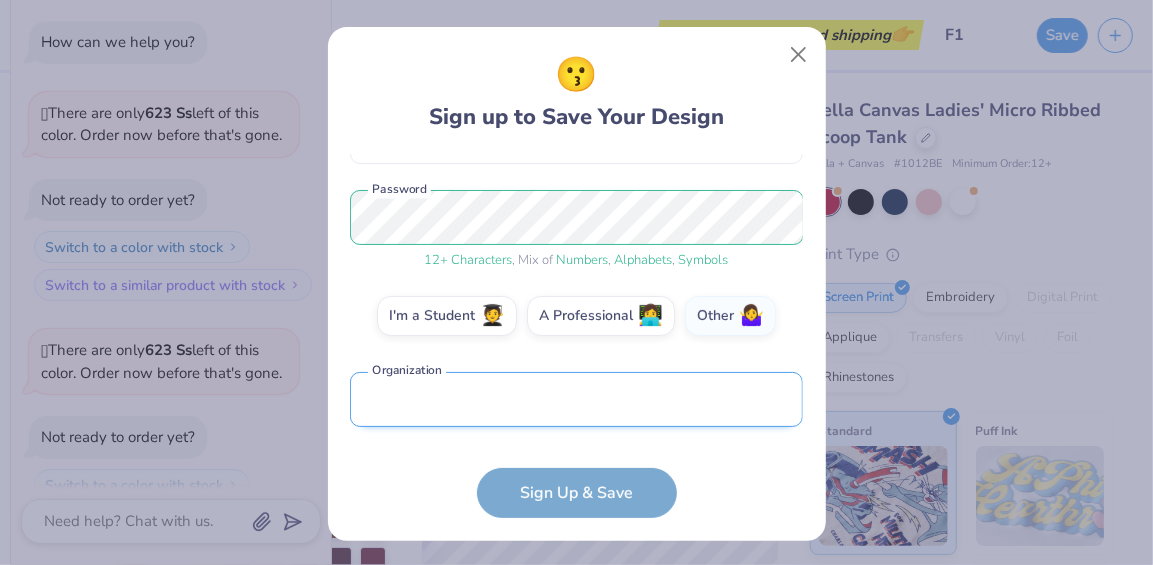 click at bounding box center [576, 399] 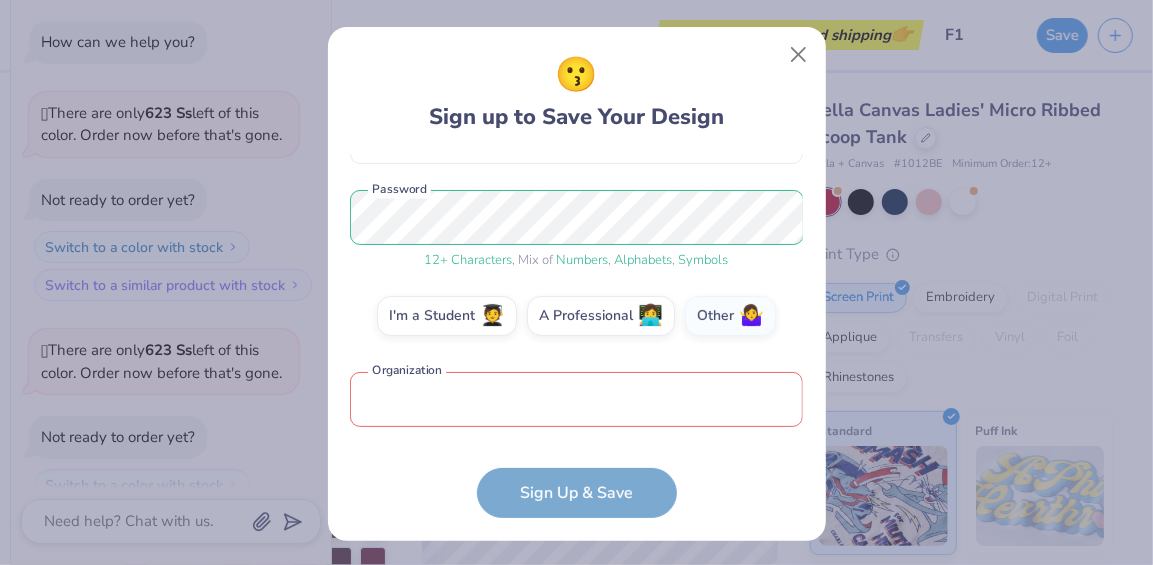 click on "[EMAIL] Email [PHONE] Phone [FIRST] [LAST] Full Name 12 + Characters , Mix of   Numbers ,   Alphabets ,   Symbols Password I'm a Student 🧑‍🎓 A Professional 👩‍💻 Other 🤷‍♀️ Organization is a required field Organization Sign Up & Save" at bounding box center (576, 336) 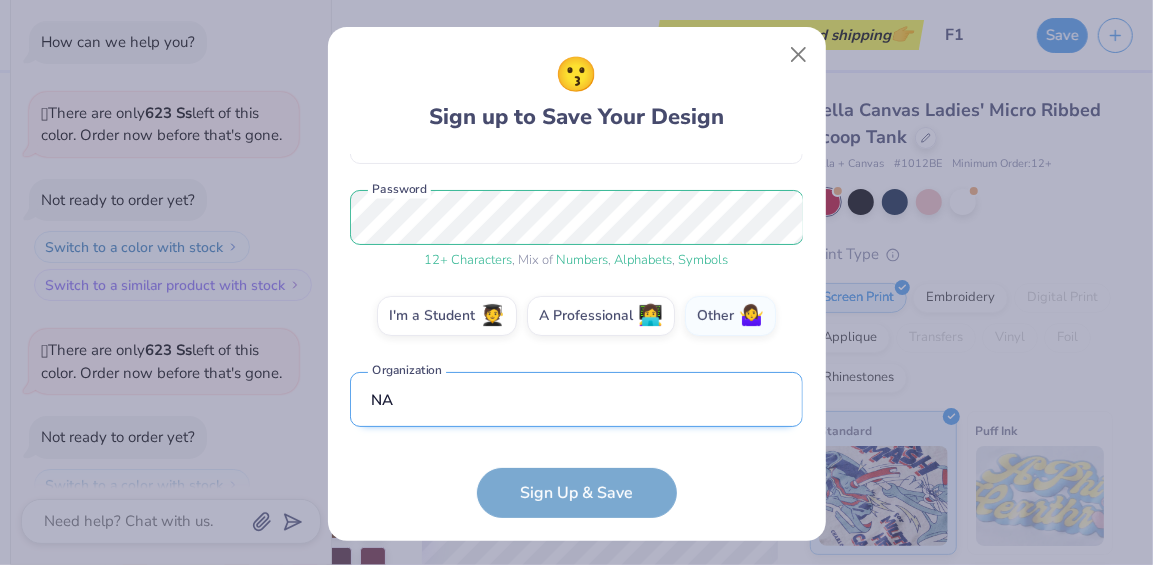 scroll, scrollTop: 344, scrollLeft: 0, axis: vertical 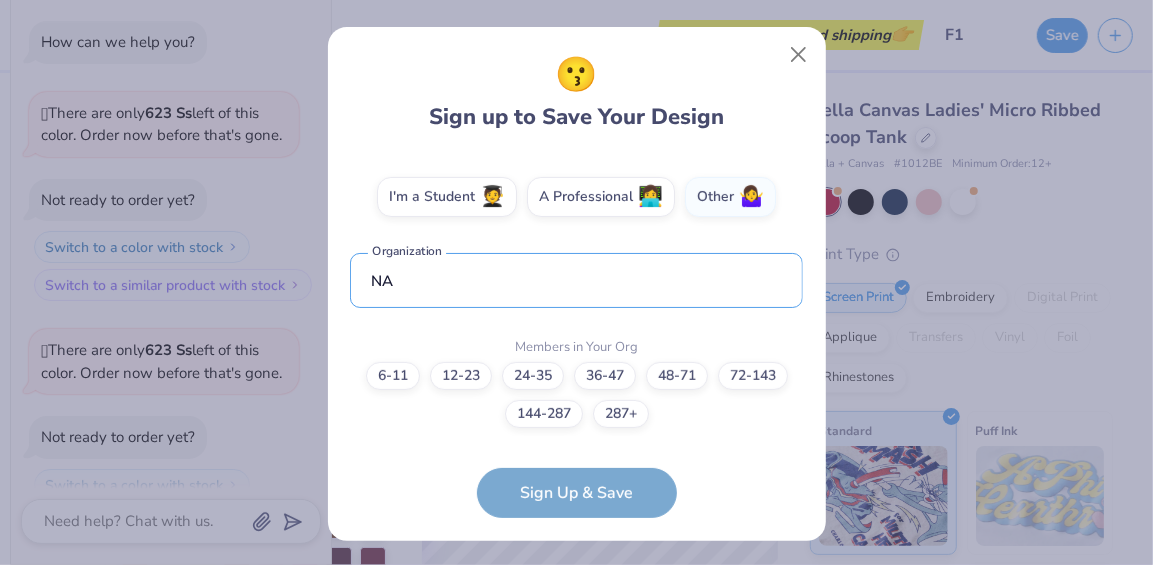 type on "NA" 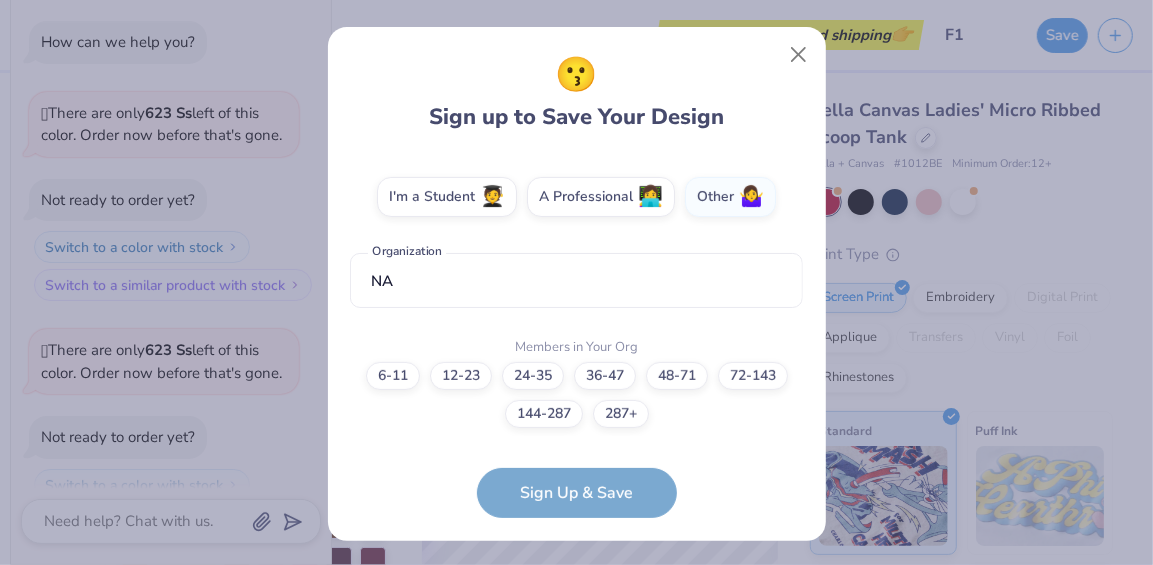 click on "[EMAIL] Email [PHONE] Phone [FIRST] [LAST] Full Name 12 + Characters , Mix of   Numbers ,   Alphabets ,   Symbols Password I'm a Student 🧑‍🎓 A Professional 👩‍💻 Other 🤷‍♀️ NA Organization Members in Your Org 6-11 12-23 24-35 36-47 48-71 72-143 144-287 287+ Sign Up & Save" at bounding box center (576, 336) 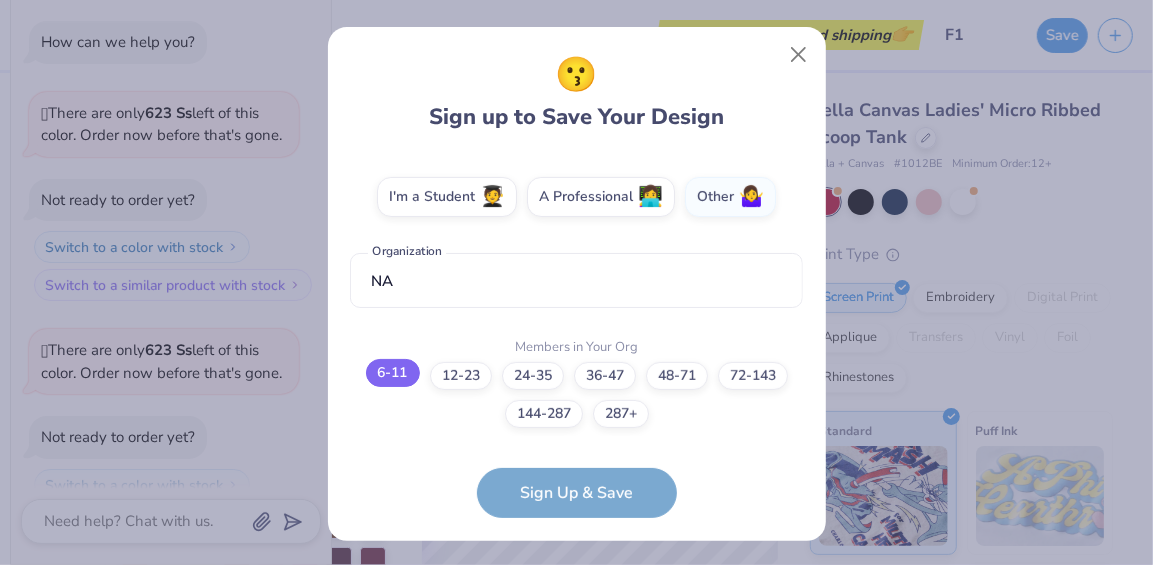 click on "6-11" at bounding box center [393, 373] 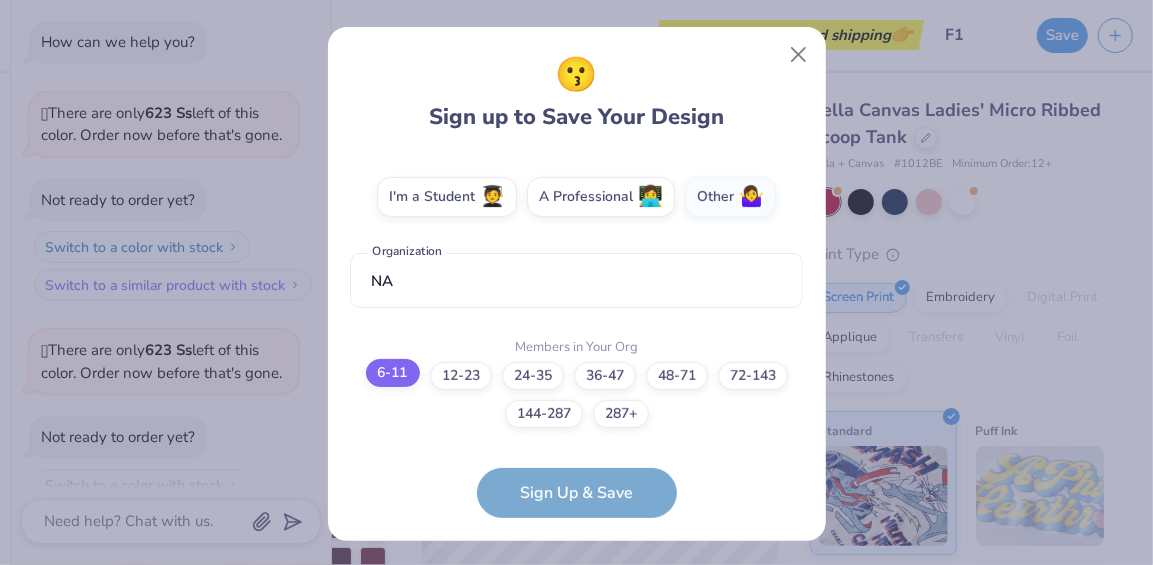 click on "6-11" at bounding box center (576, 739) 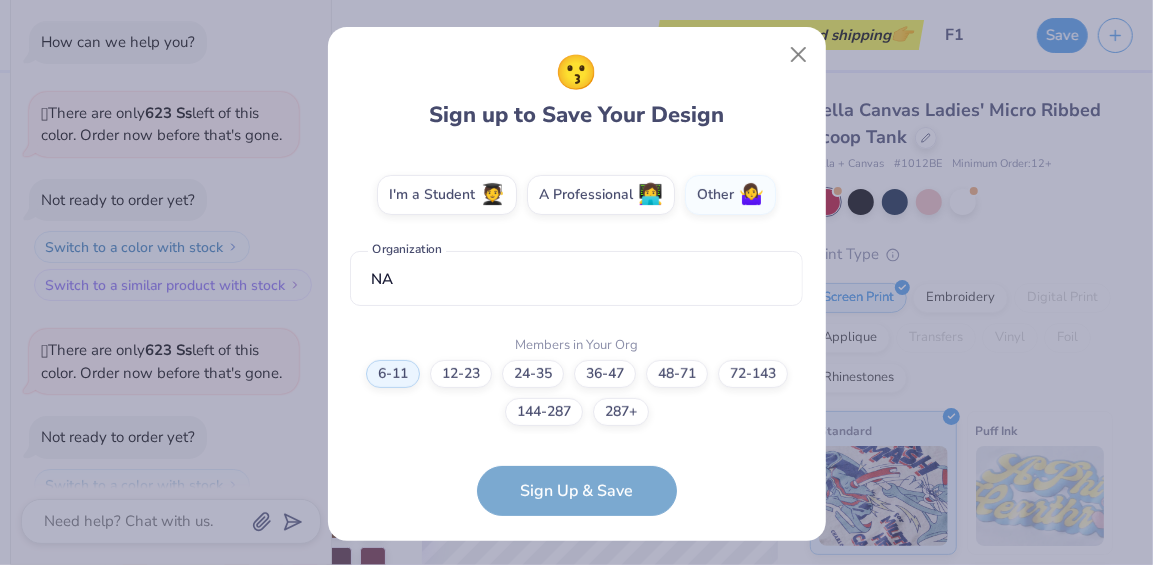 scroll, scrollTop: 424, scrollLeft: 0, axis: vertical 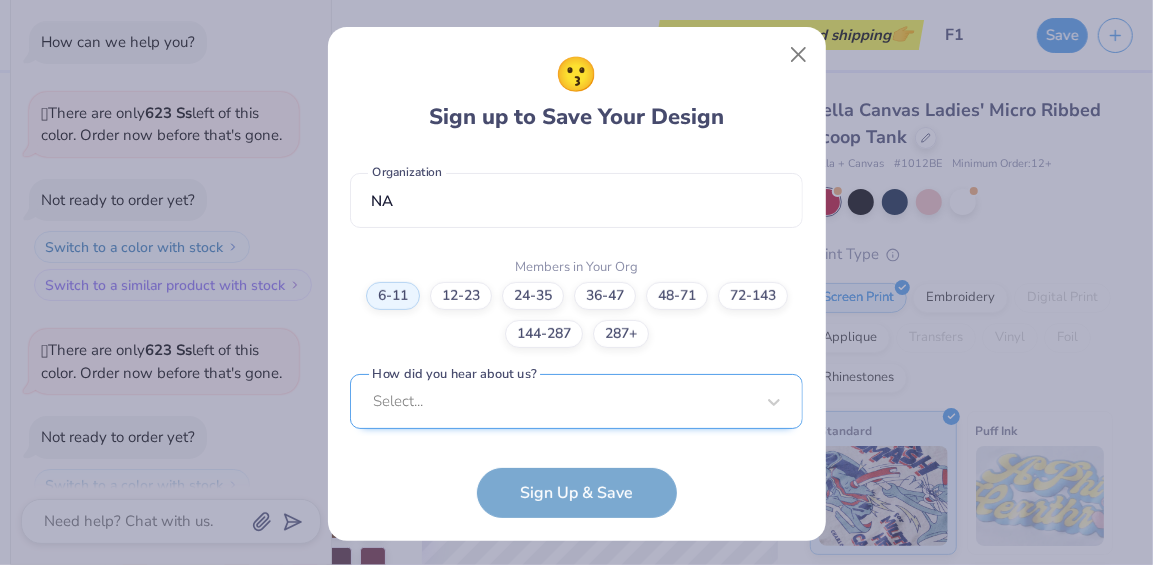 click on "Select..." at bounding box center (576, 401) 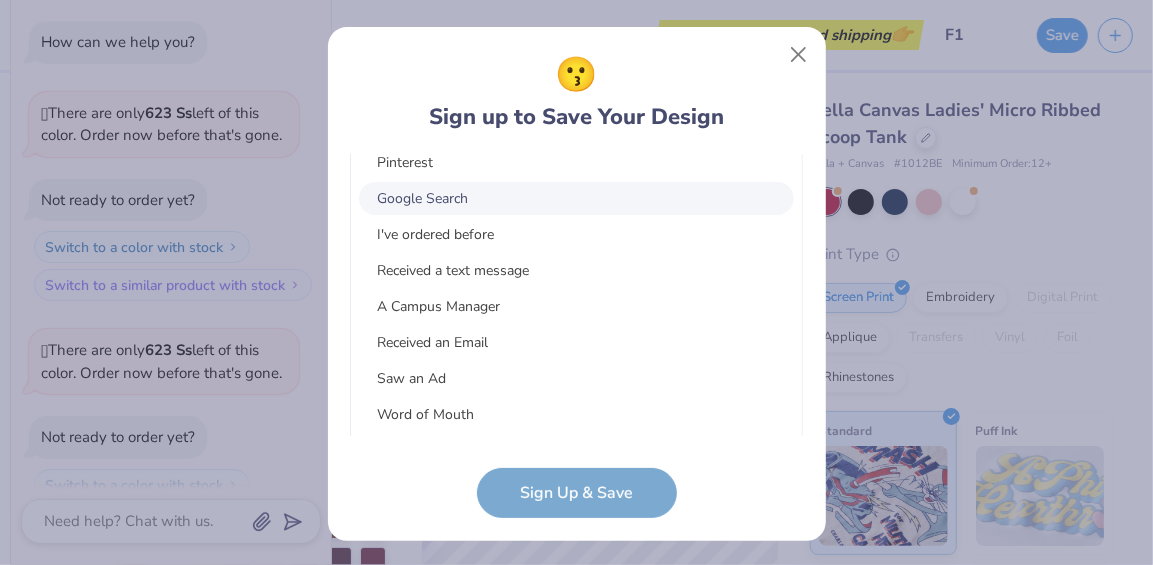 click on "Google Search" at bounding box center [576, 198] 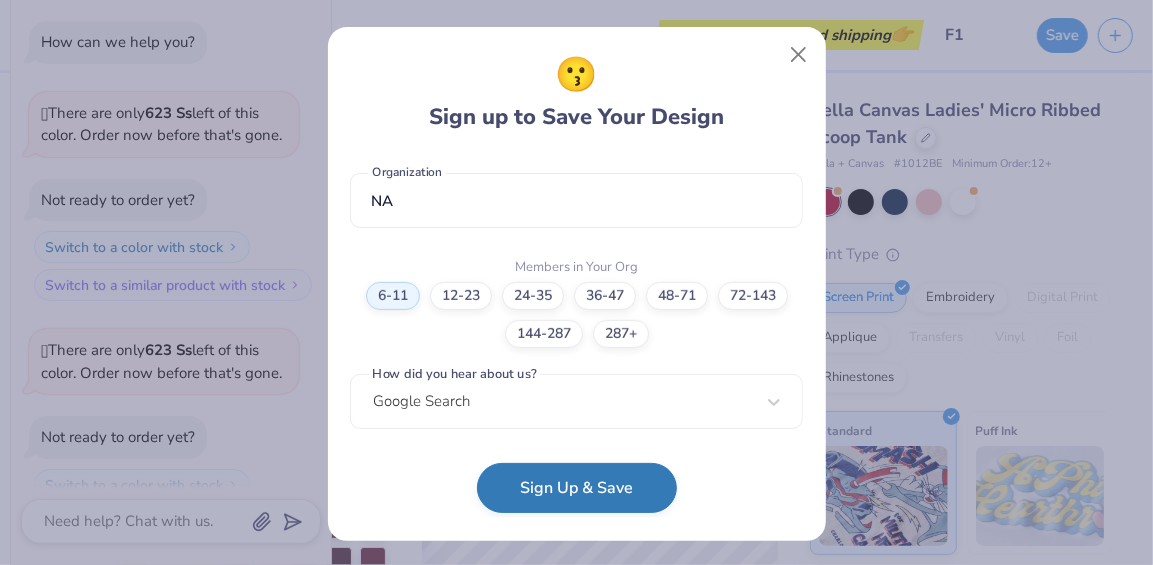 click on "Sign Up & Save" at bounding box center (577, 488) 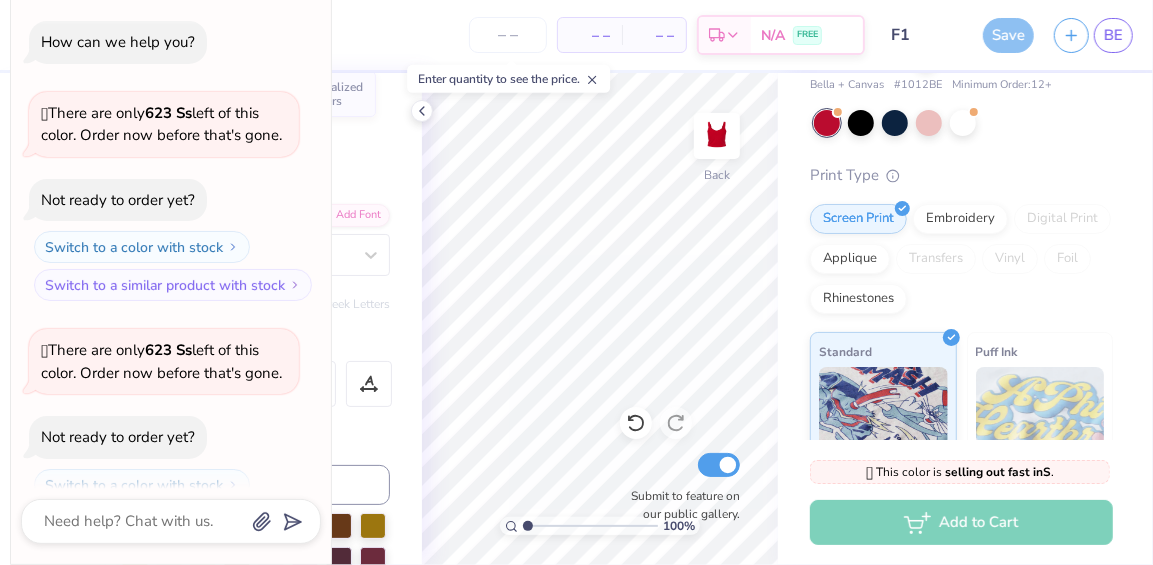 scroll, scrollTop: 0, scrollLeft: 0, axis: both 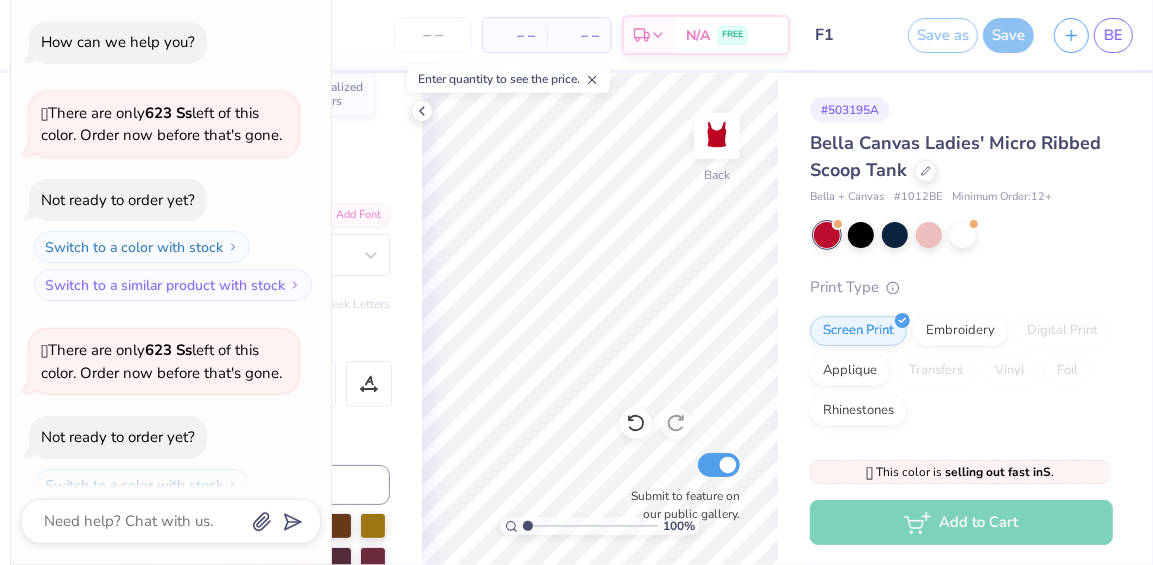 type on "x" 